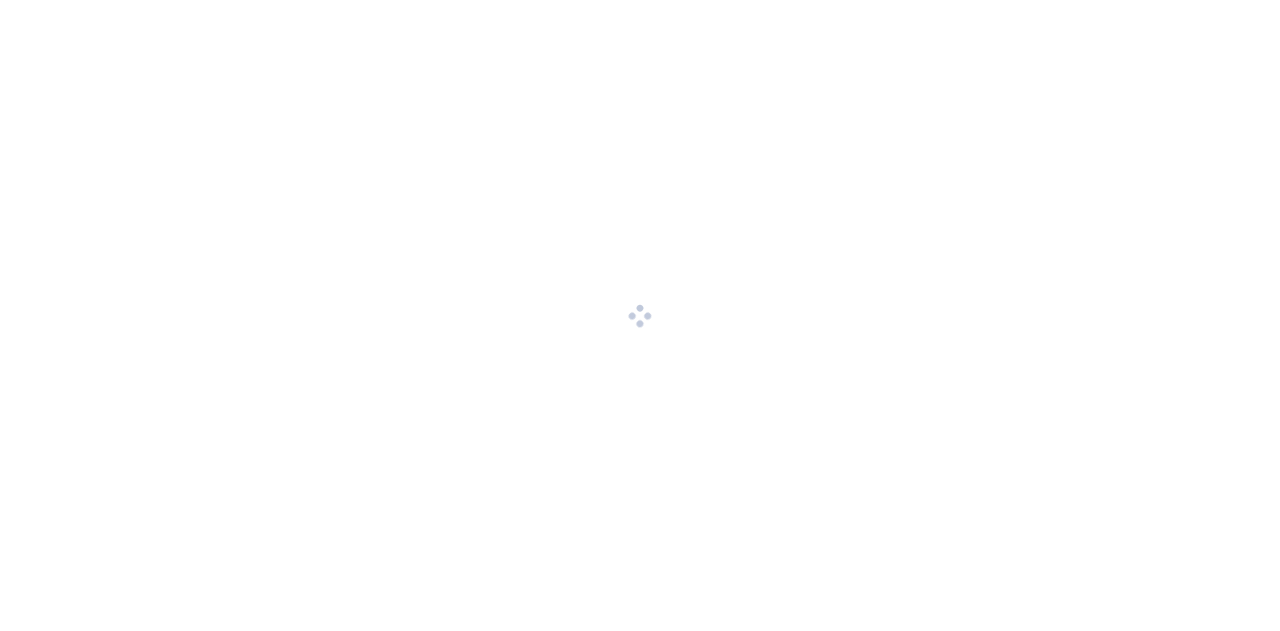 scroll, scrollTop: 0, scrollLeft: 0, axis: both 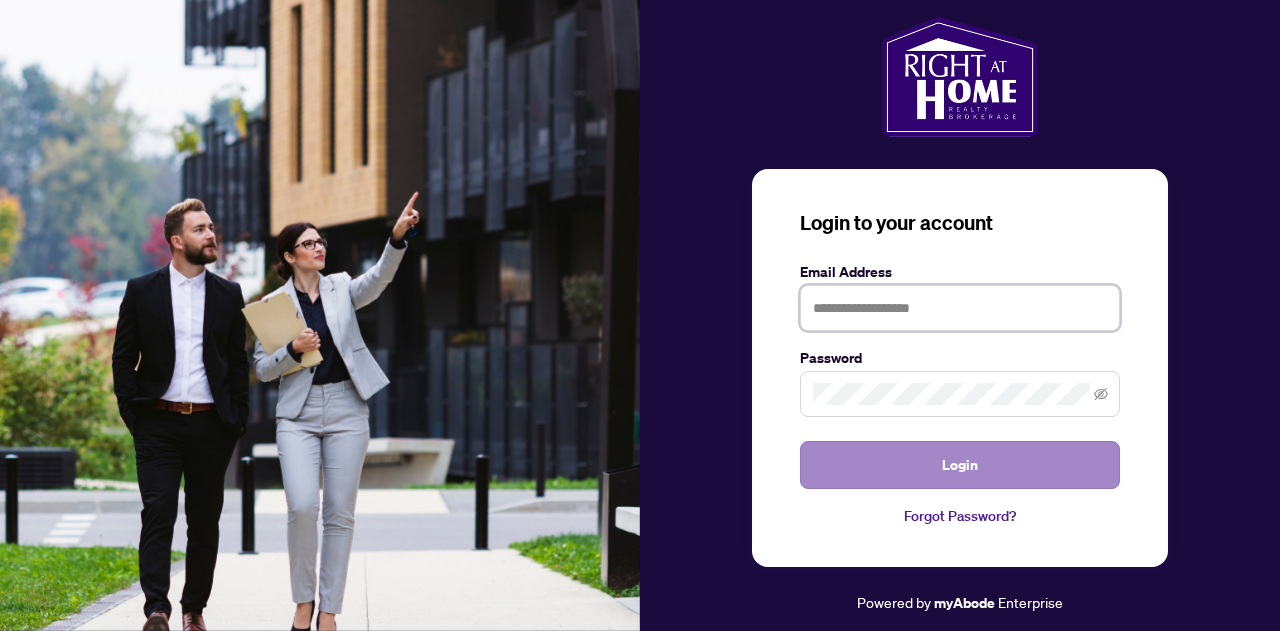 type on "**********" 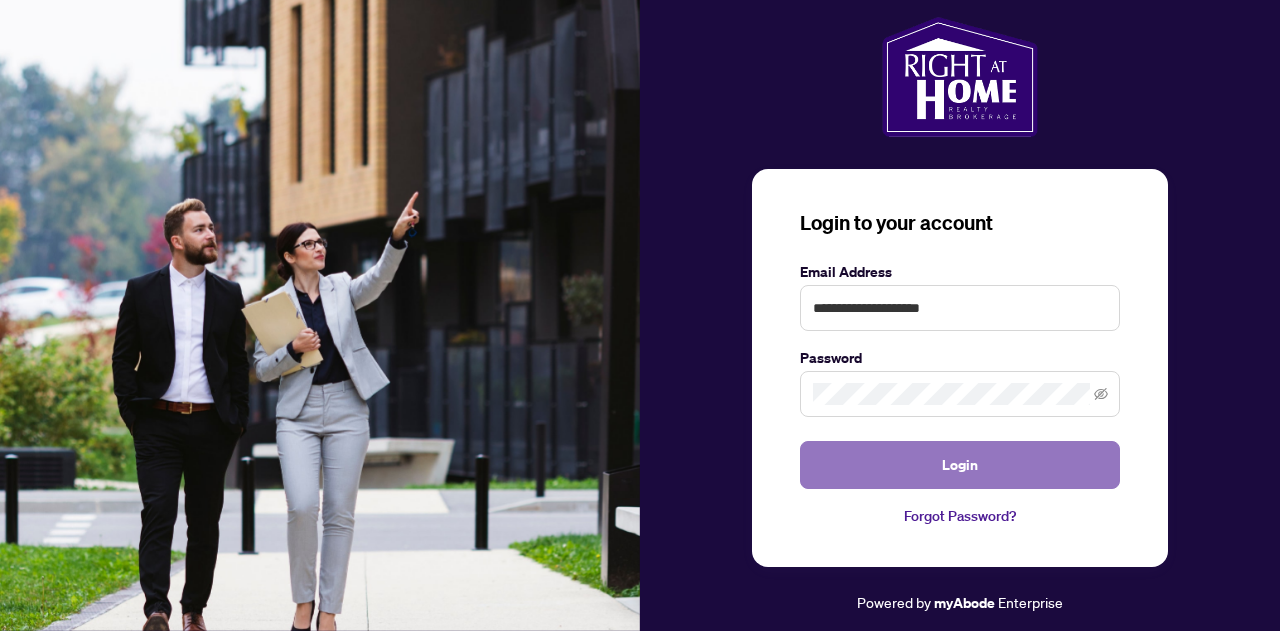 click on "Login" at bounding box center (960, 465) 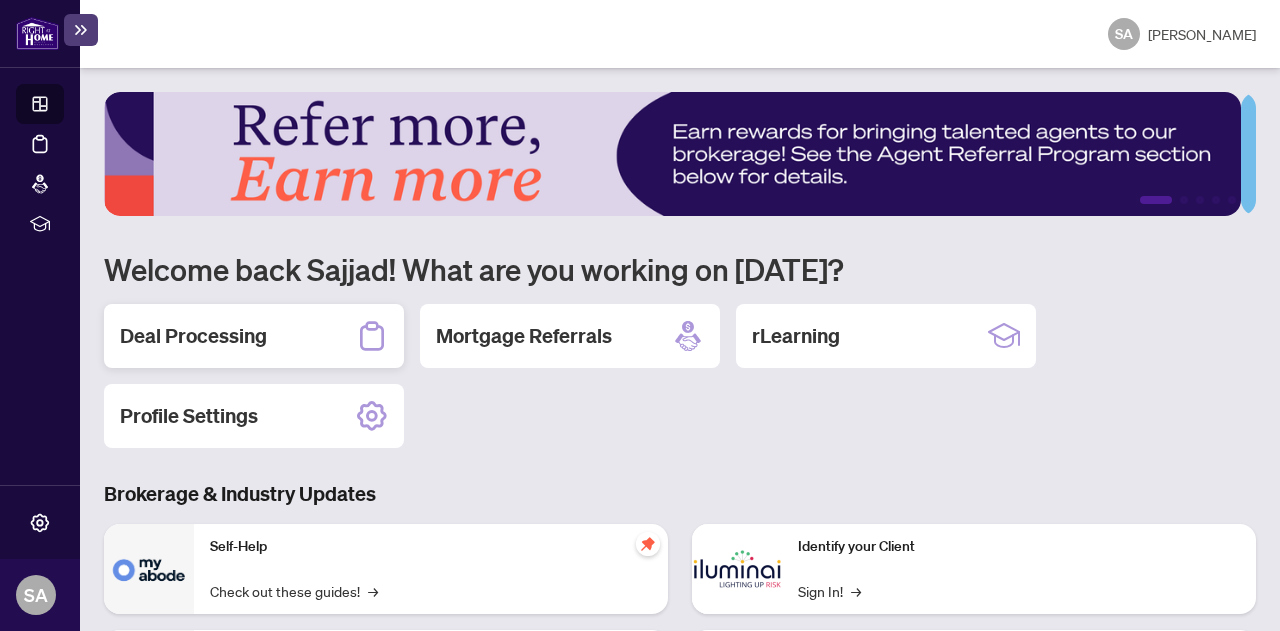 click on "Deal Processing" at bounding box center [193, 336] 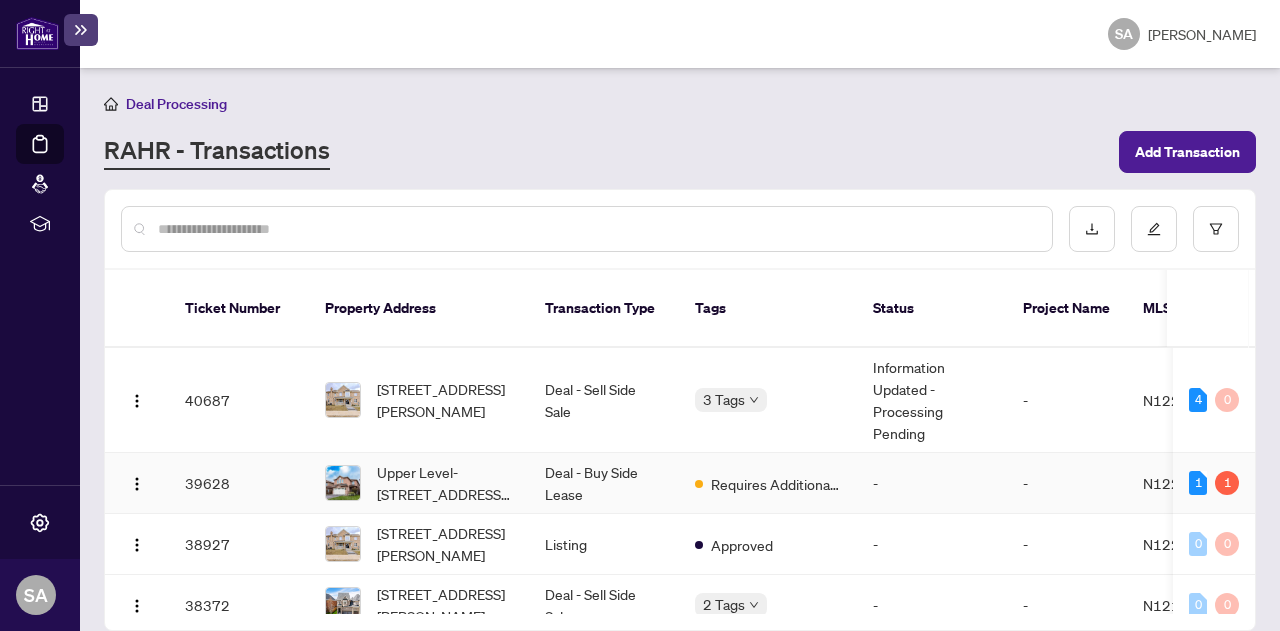 click on "39628" at bounding box center [239, 483] 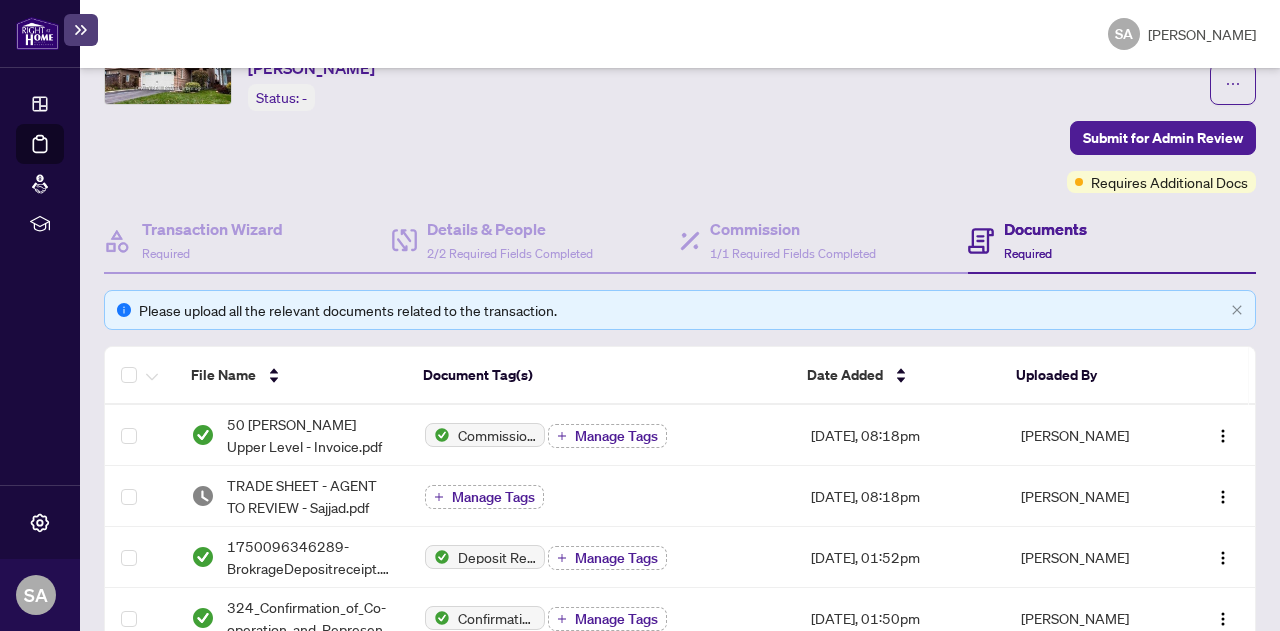 scroll, scrollTop: 140, scrollLeft: 0, axis: vertical 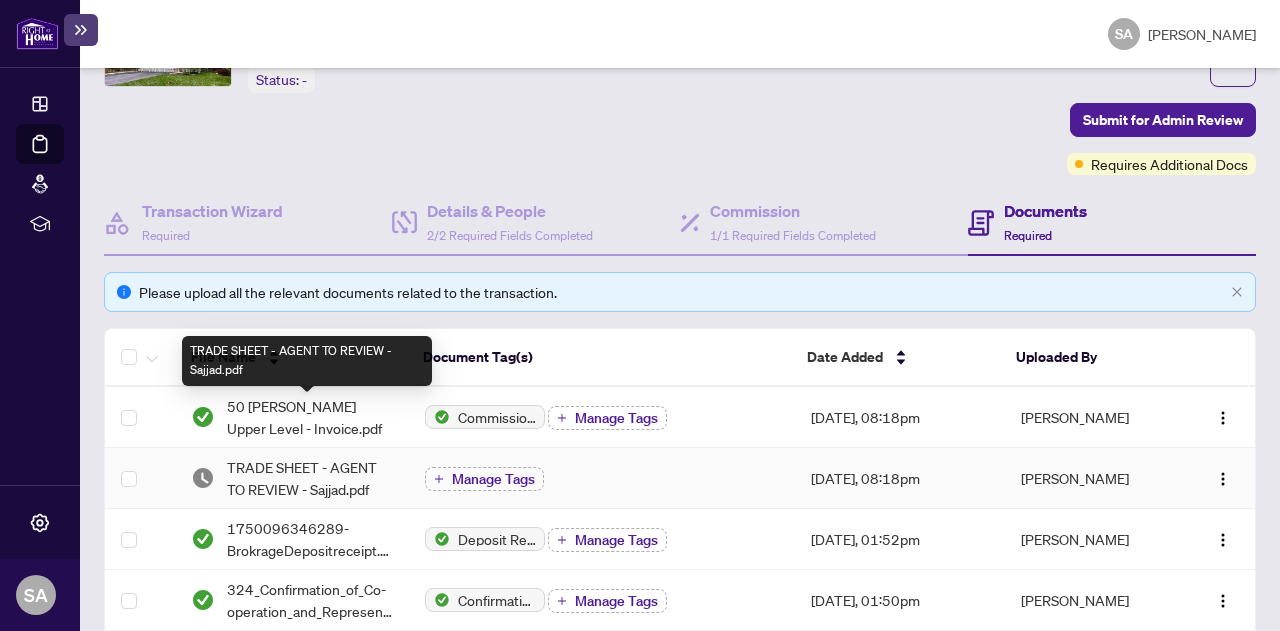 click on "TRADE SHEET - AGENT TO REVIEW - Sajjad.pdf" at bounding box center (310, 478) 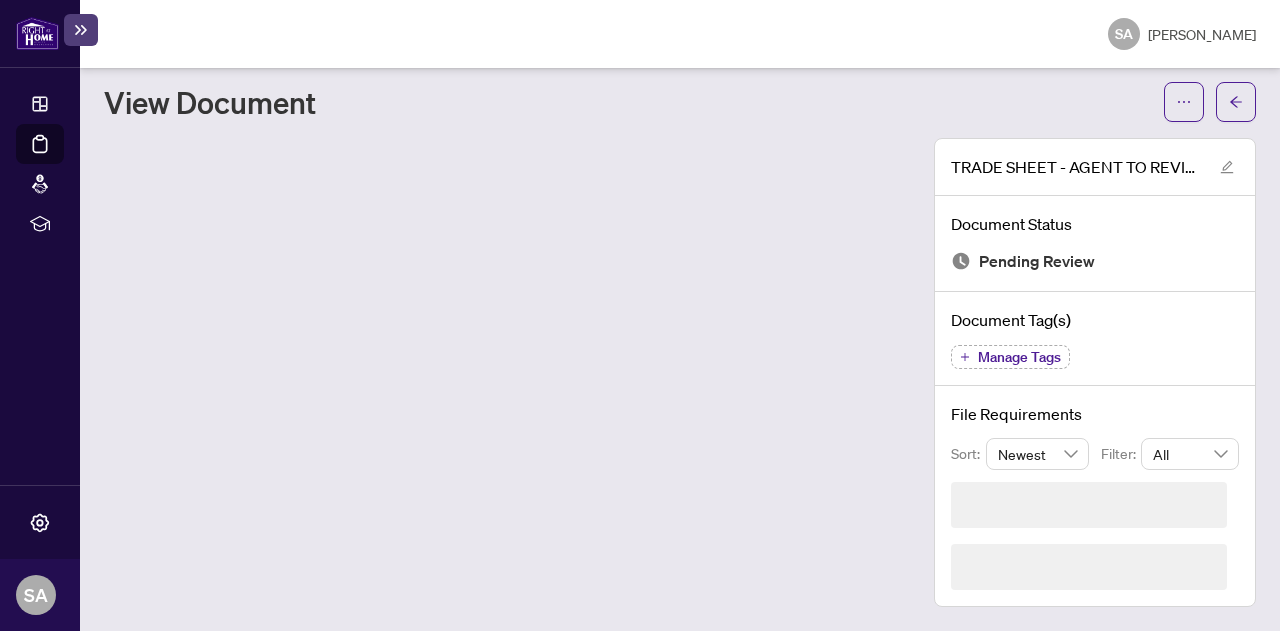 scroll, scrollTop: 0, scrollLeft: 0, axis: both 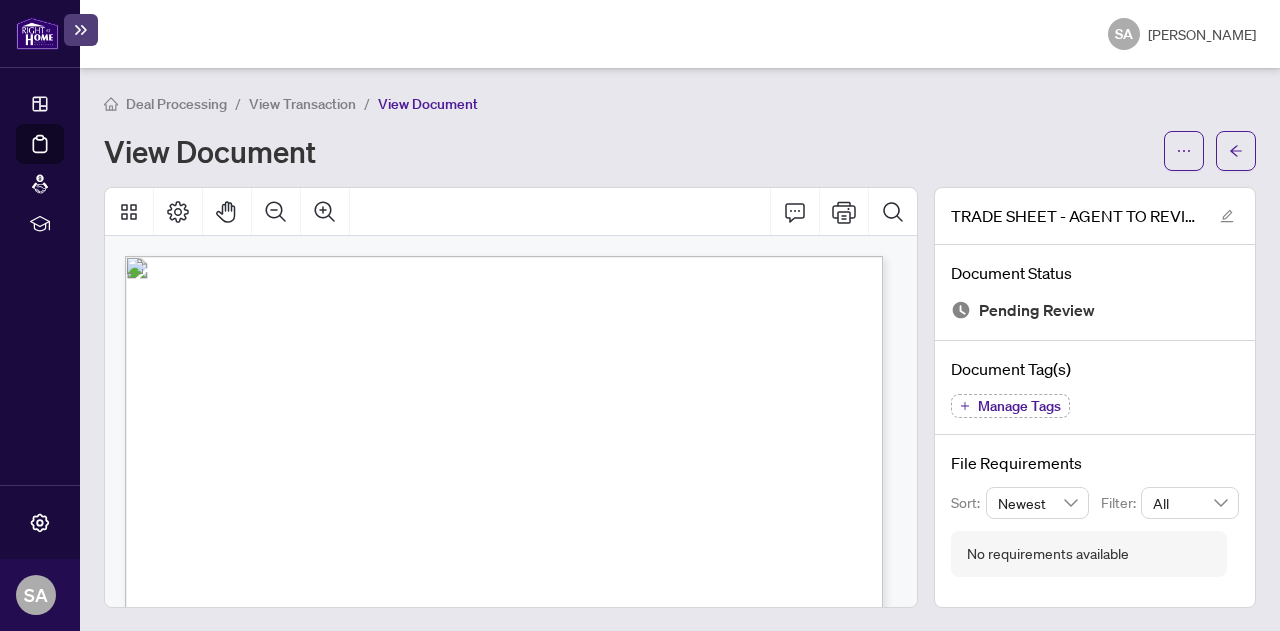 click at bounding box center [514, 756] 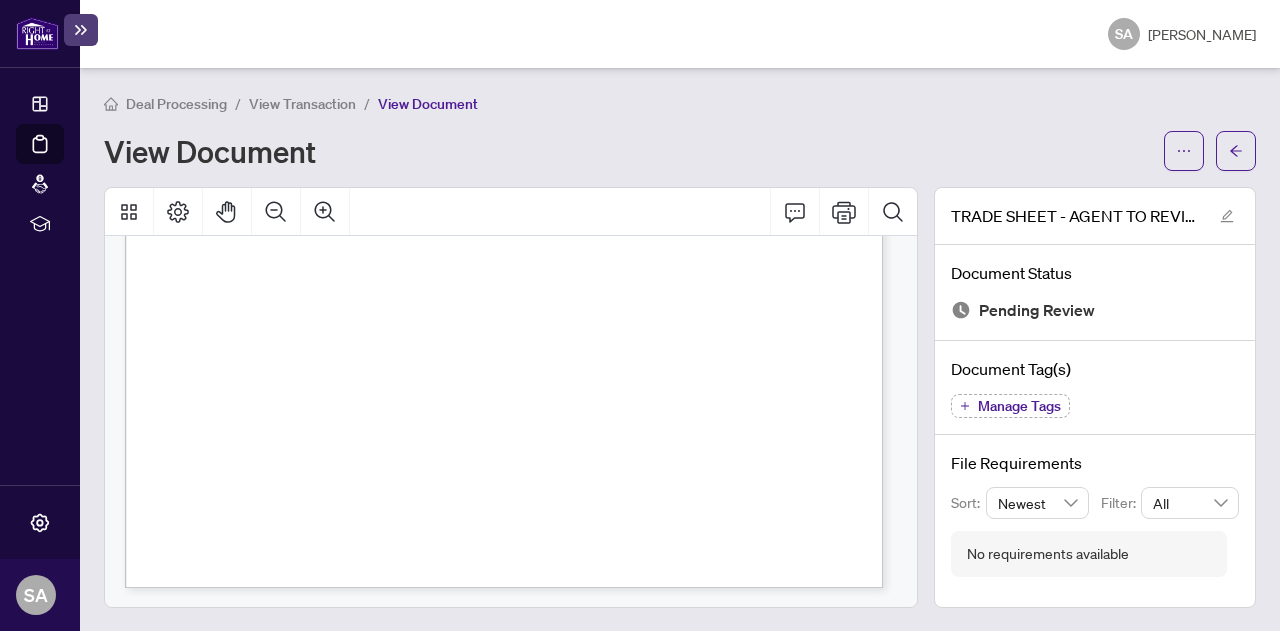 scroll, scrollTop: 0, scrollLeft: 0, axis: both 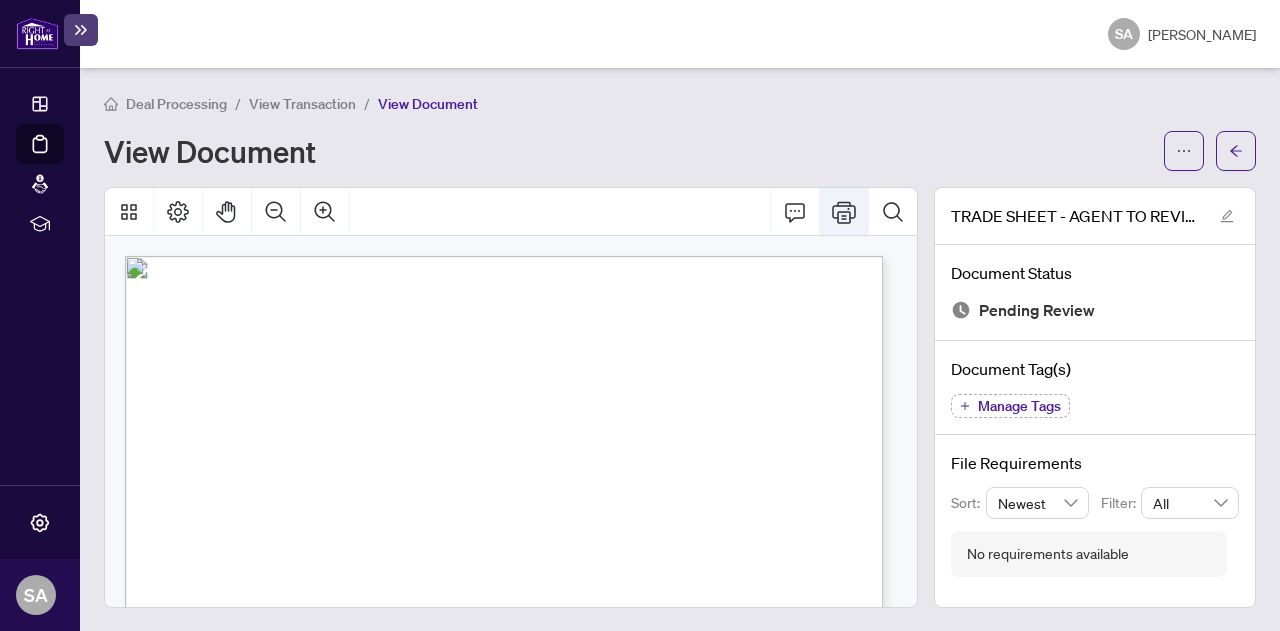 click 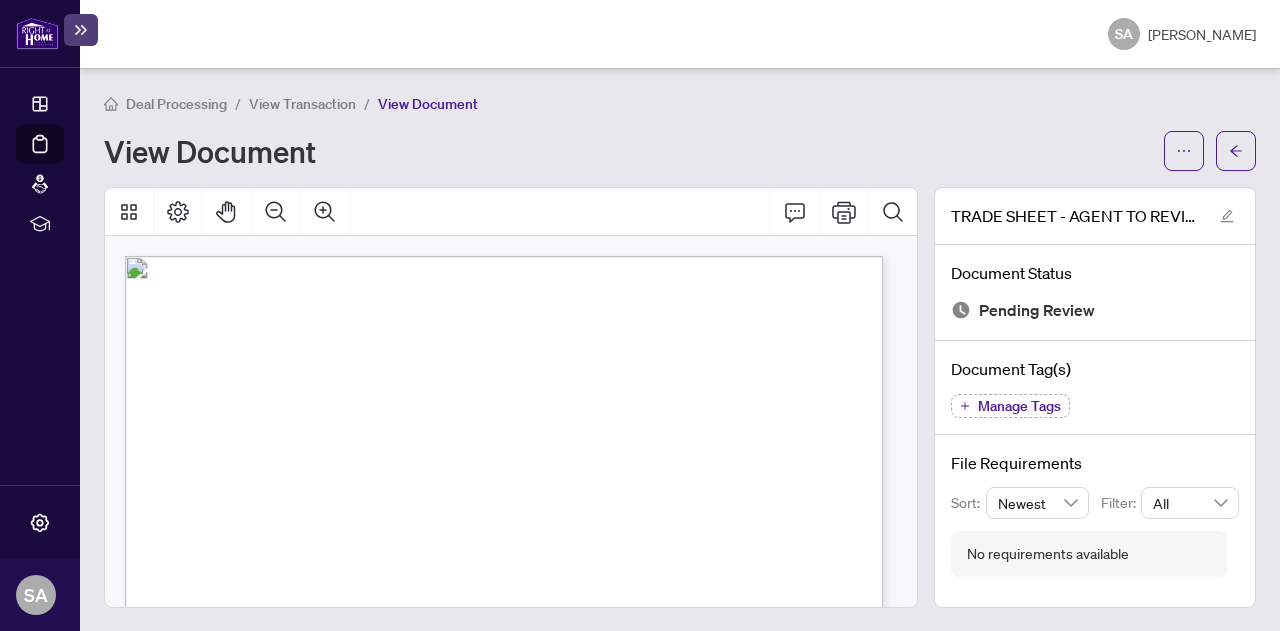 click at bounding box center [1210, 151] 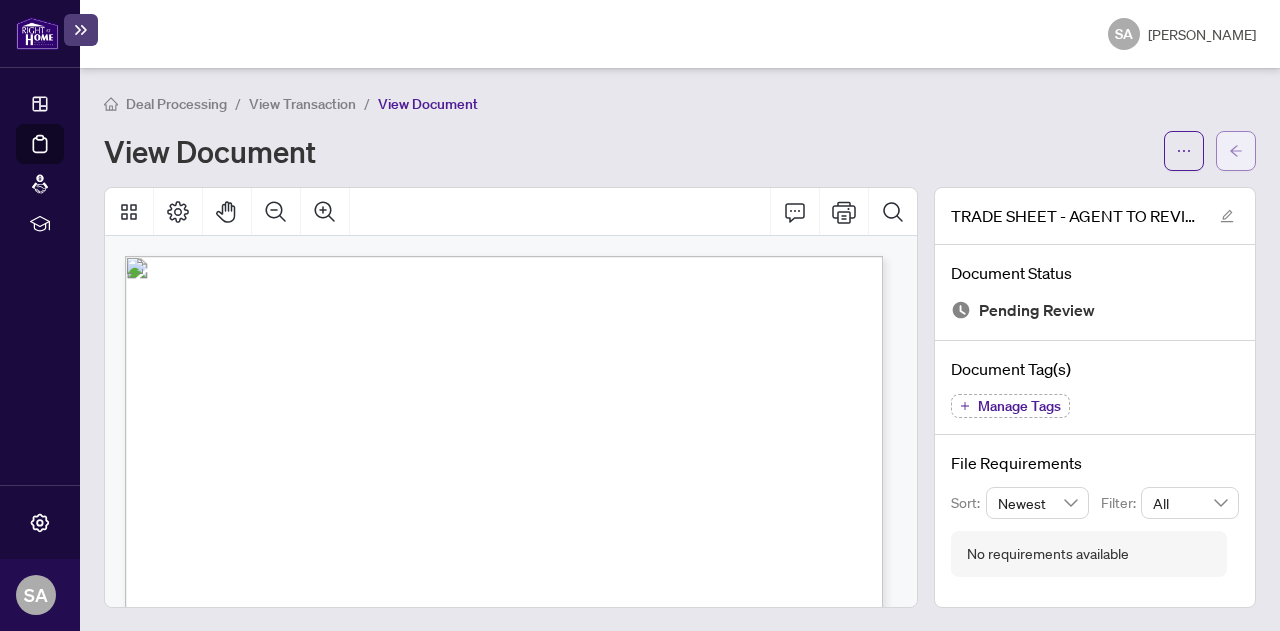 click at bounding box center (1236, 151) 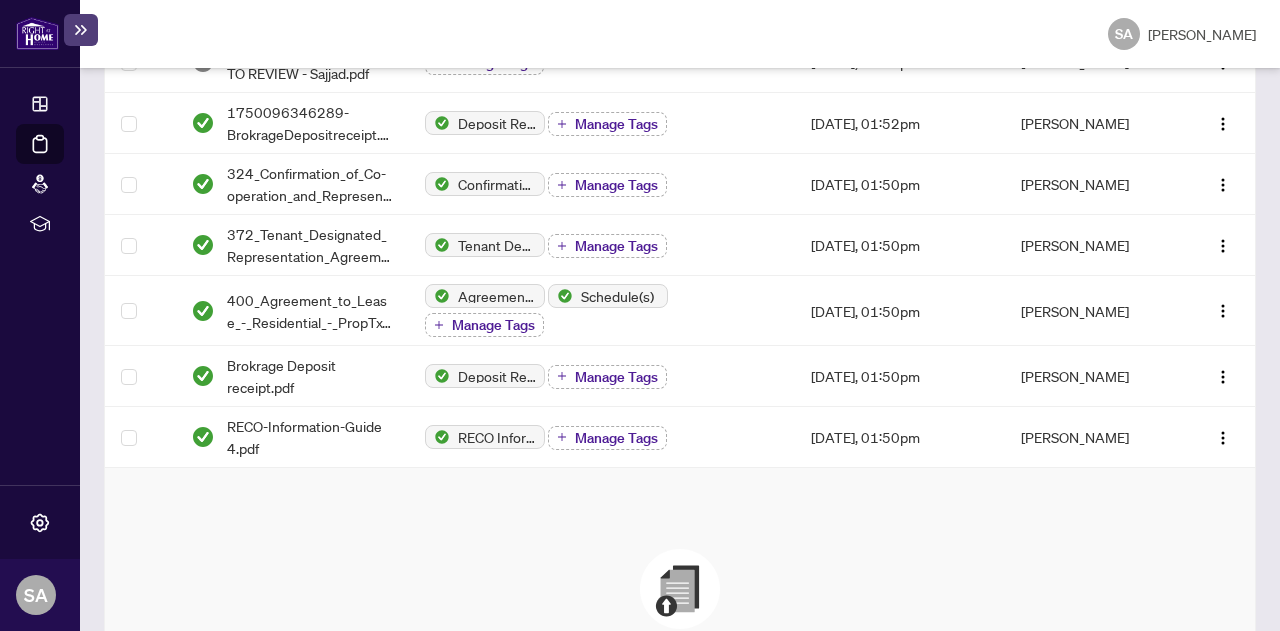 scroll, scrollTop: 777, scrollLeft: 0, axis: vertical 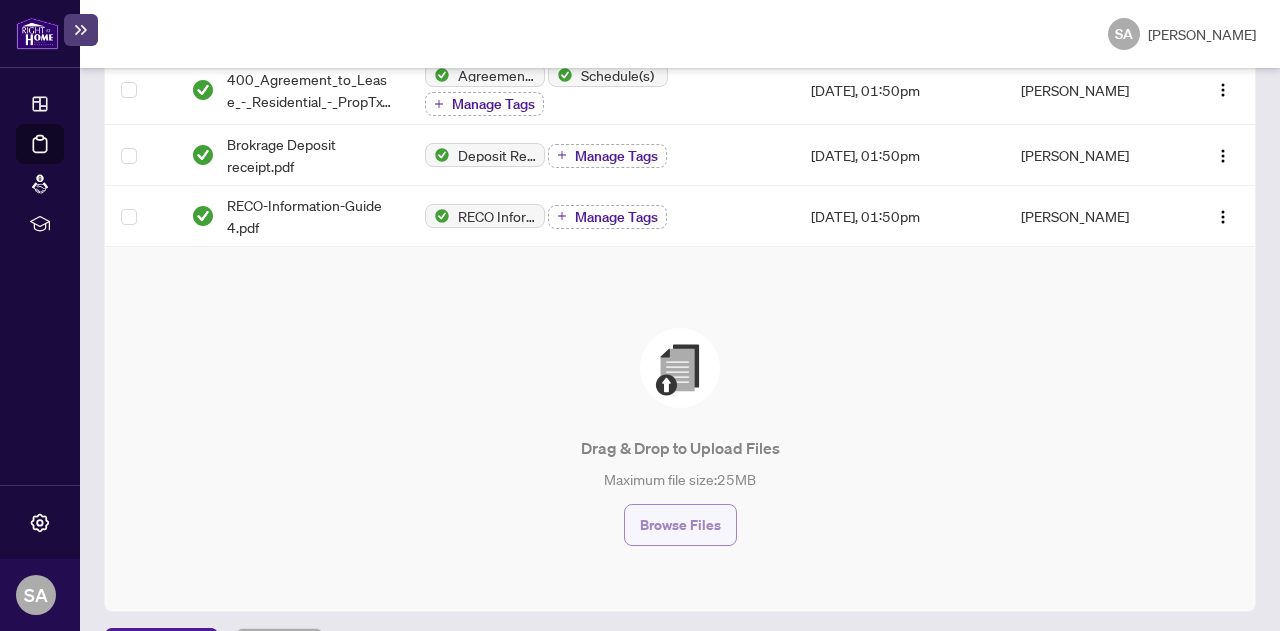 click on "Browse Files" at bounding box center [680, 525] 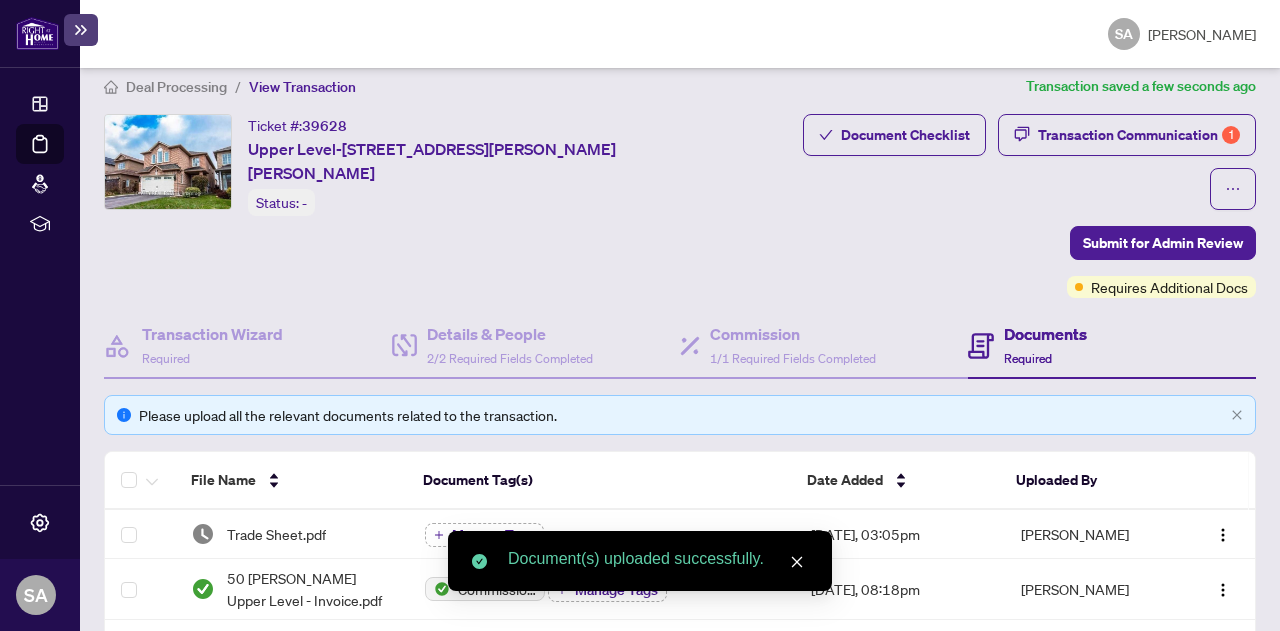 scroll, scrollTop: 0, scrollLeft: 0, axis: both 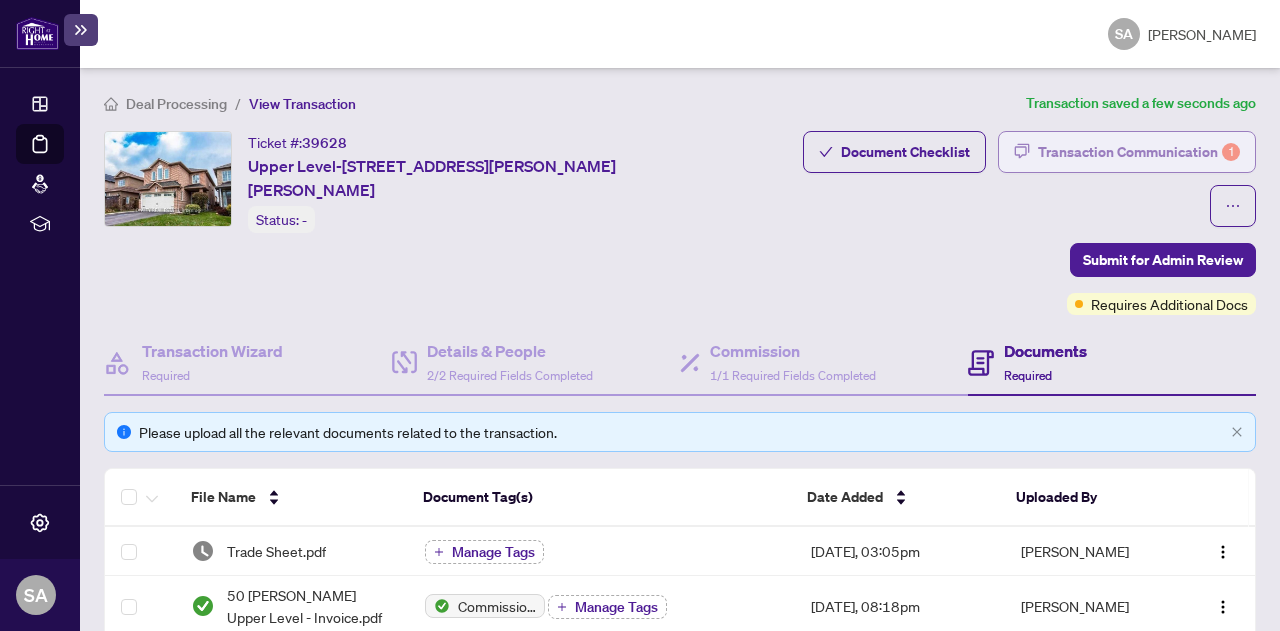 click on "Transaction Communication 1" at bounding box center (1139, 152) 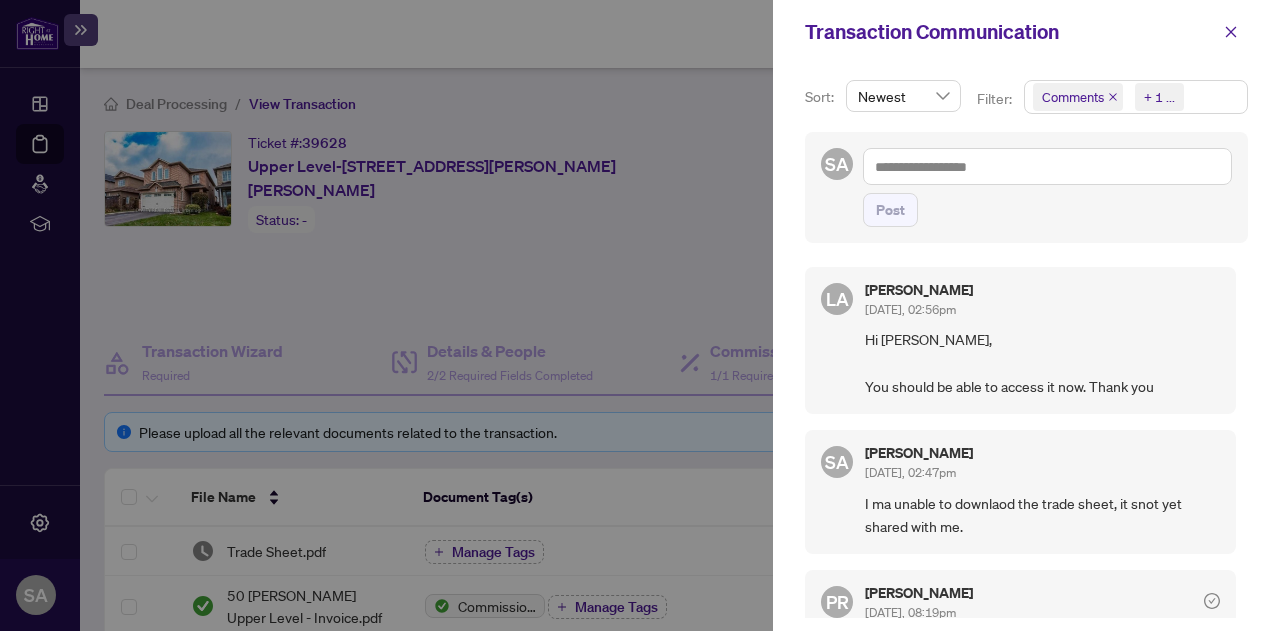 click on "Comments Requirements + 1 ..." at bounding box center [1136, 97] 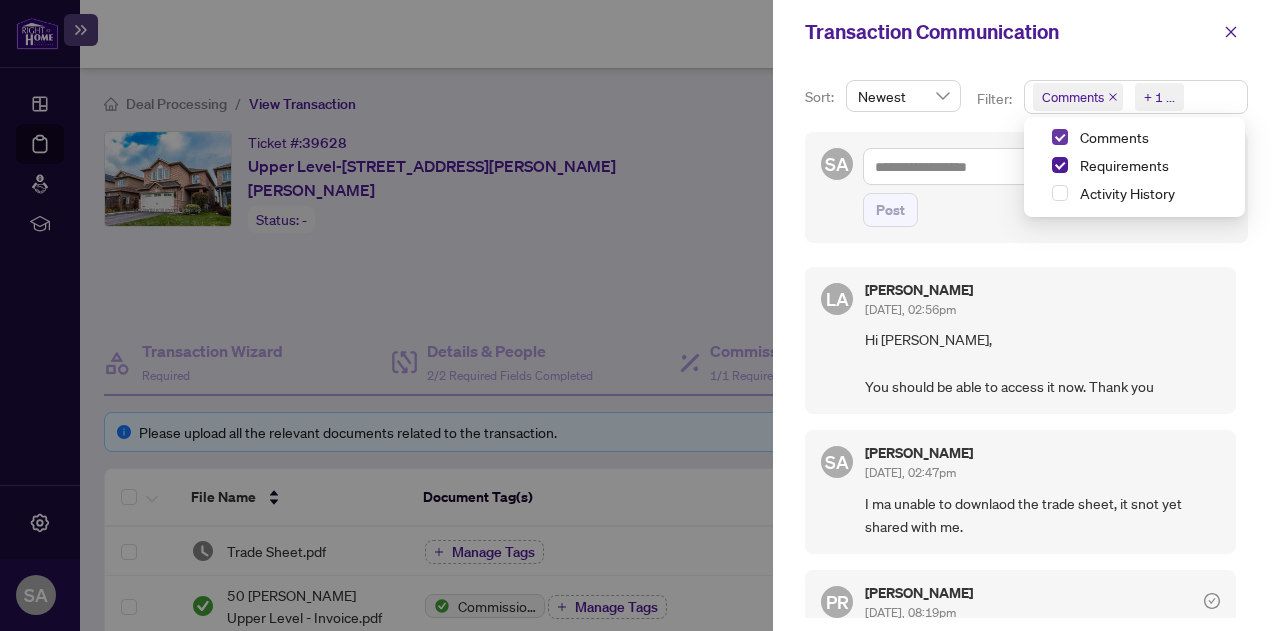 click at bounding box center [1060, 137] 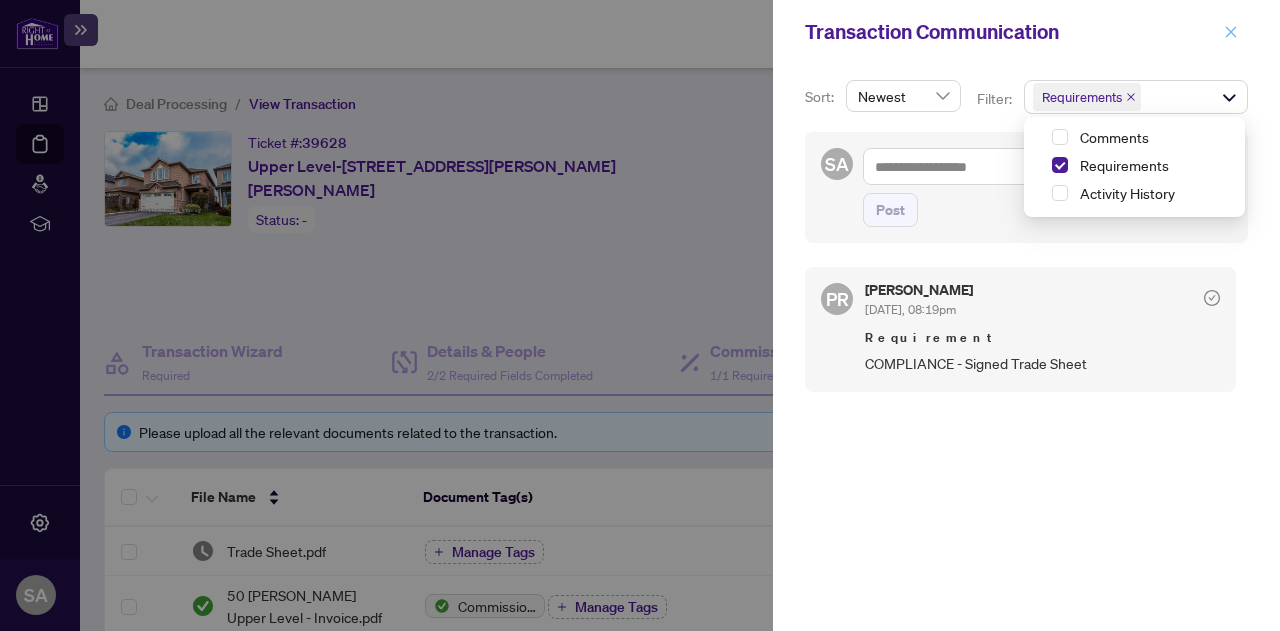 click 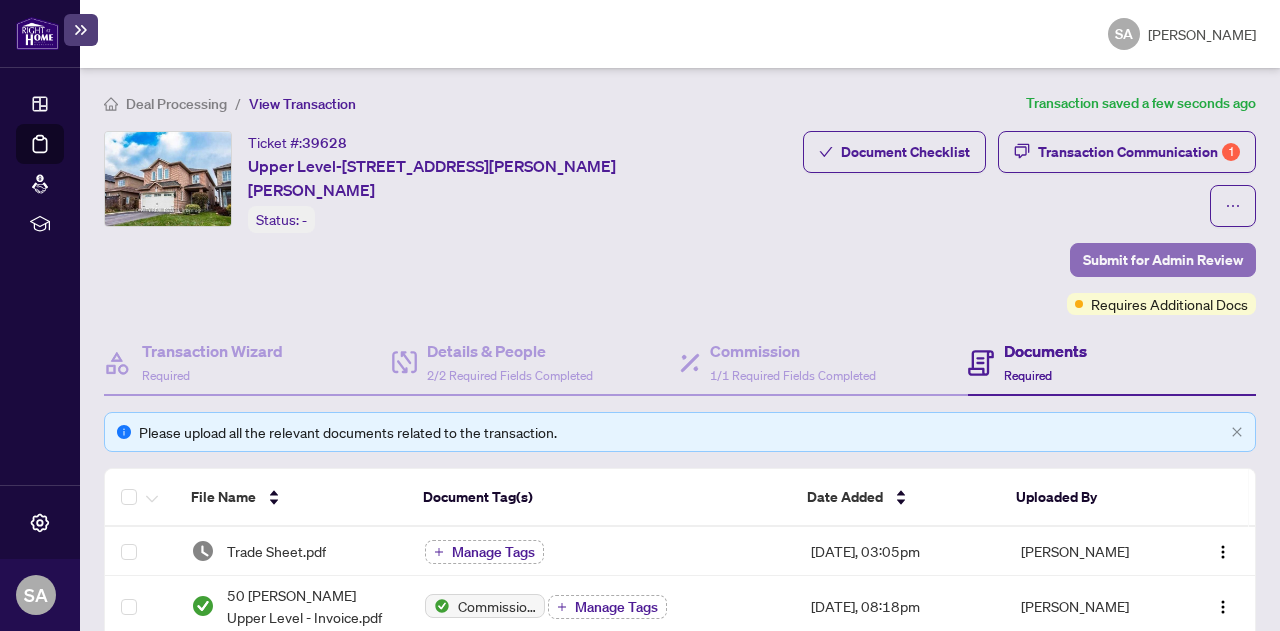 click on "Submit for Admin Review" at bounding box center [1163, 260] 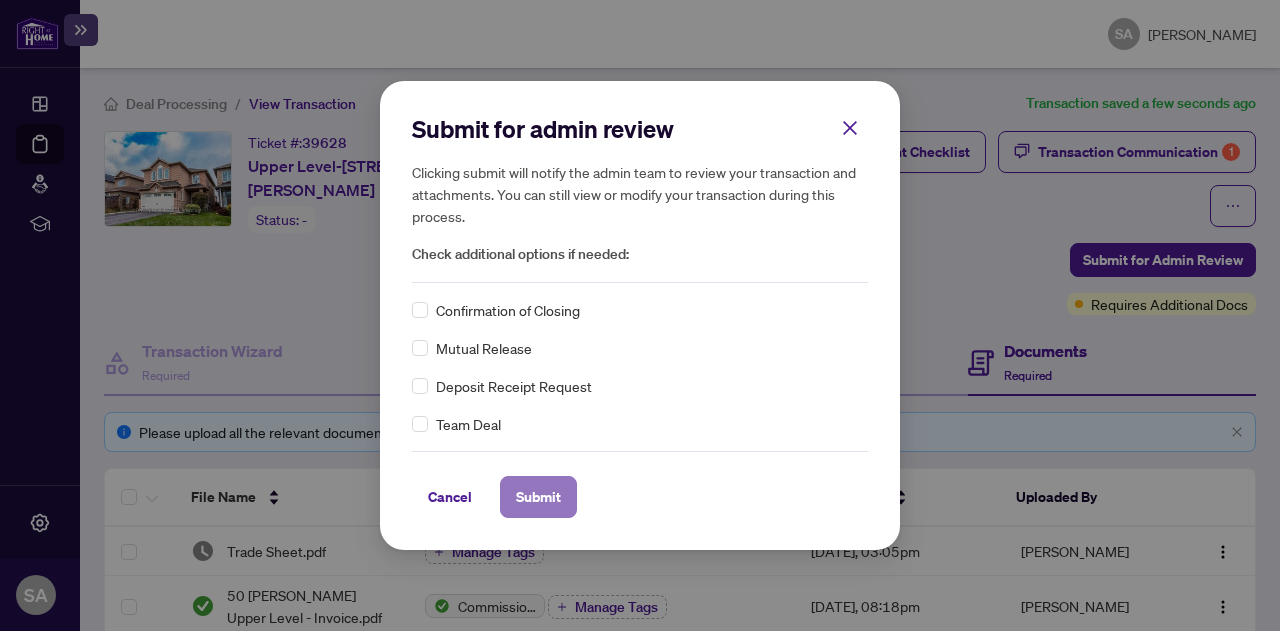click on "Submit" at bounding box center [538, 497] 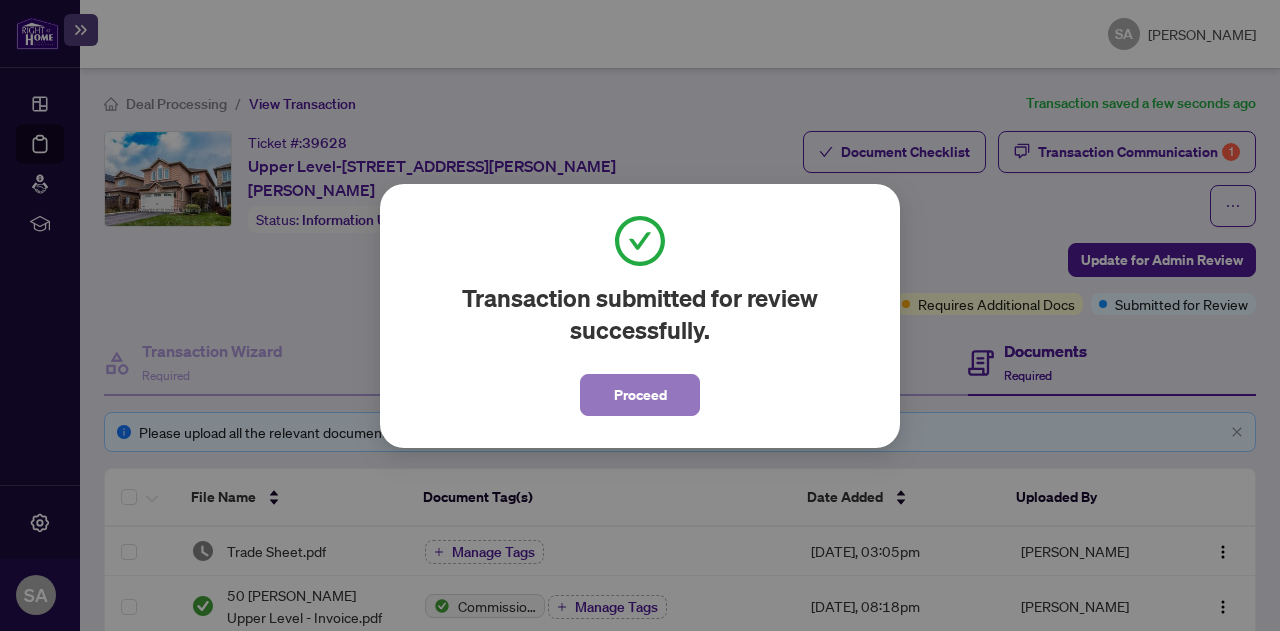 click on "Proceed" at bounding box center [640, 395] 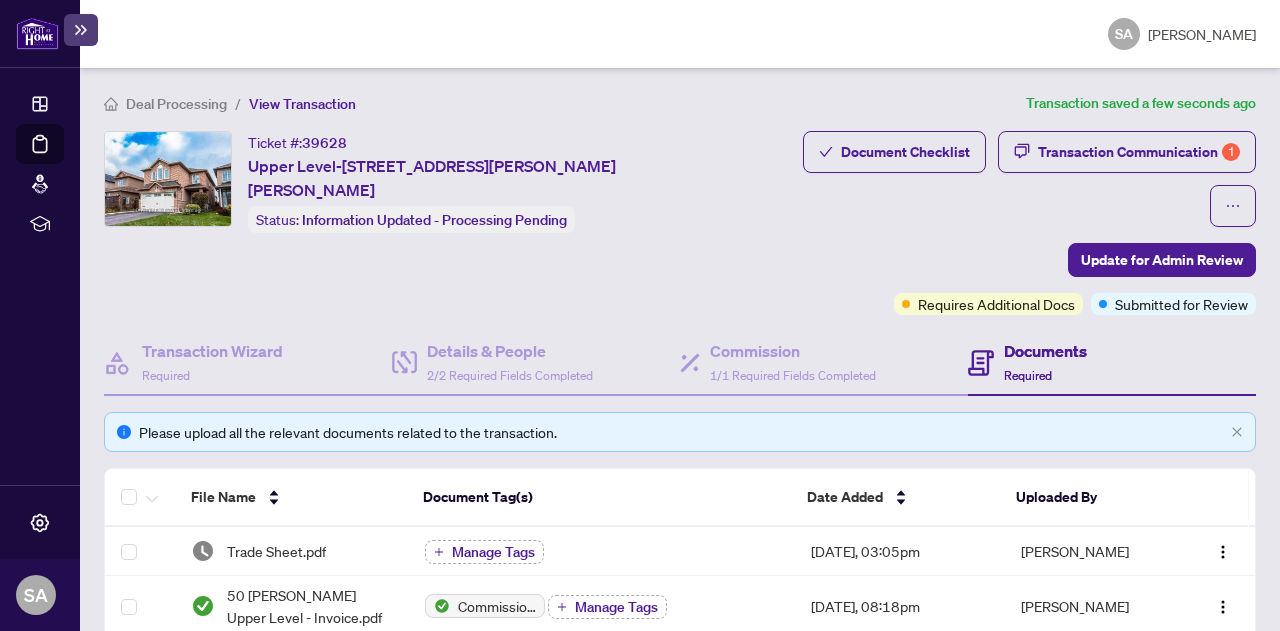 click at bounding box center (37, 33) 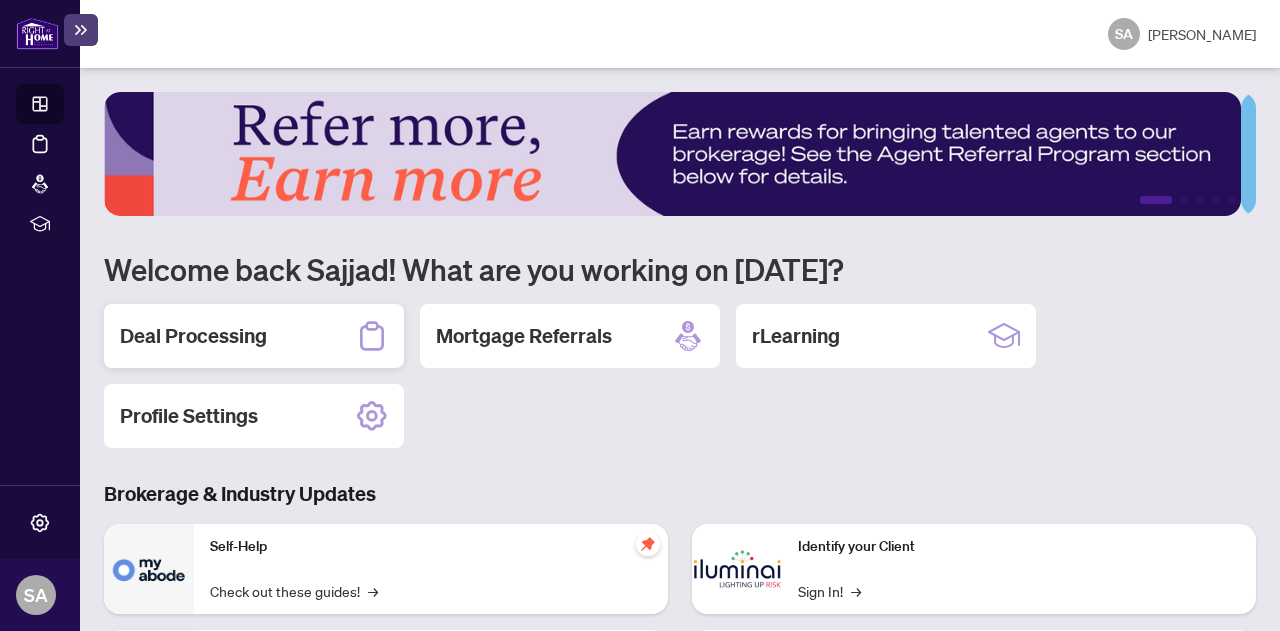 click on "Deal Processing" at bounding box center (193, 336) 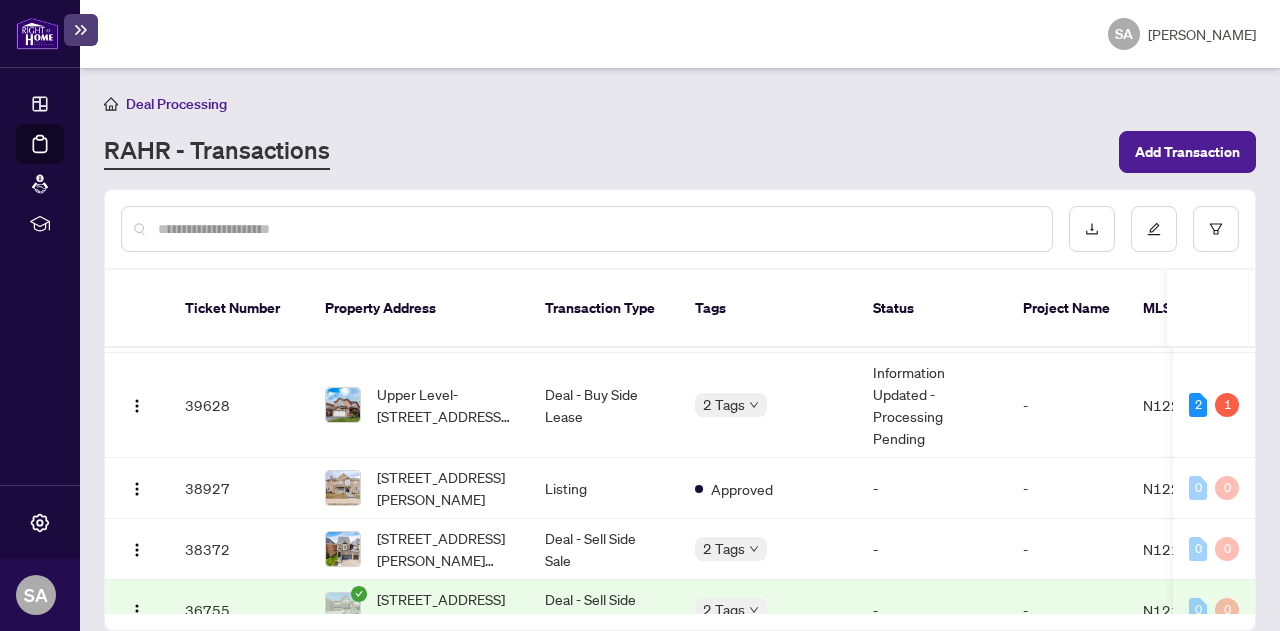 scroll, scrollTop: 0, scrollLeft: 0, axis: both 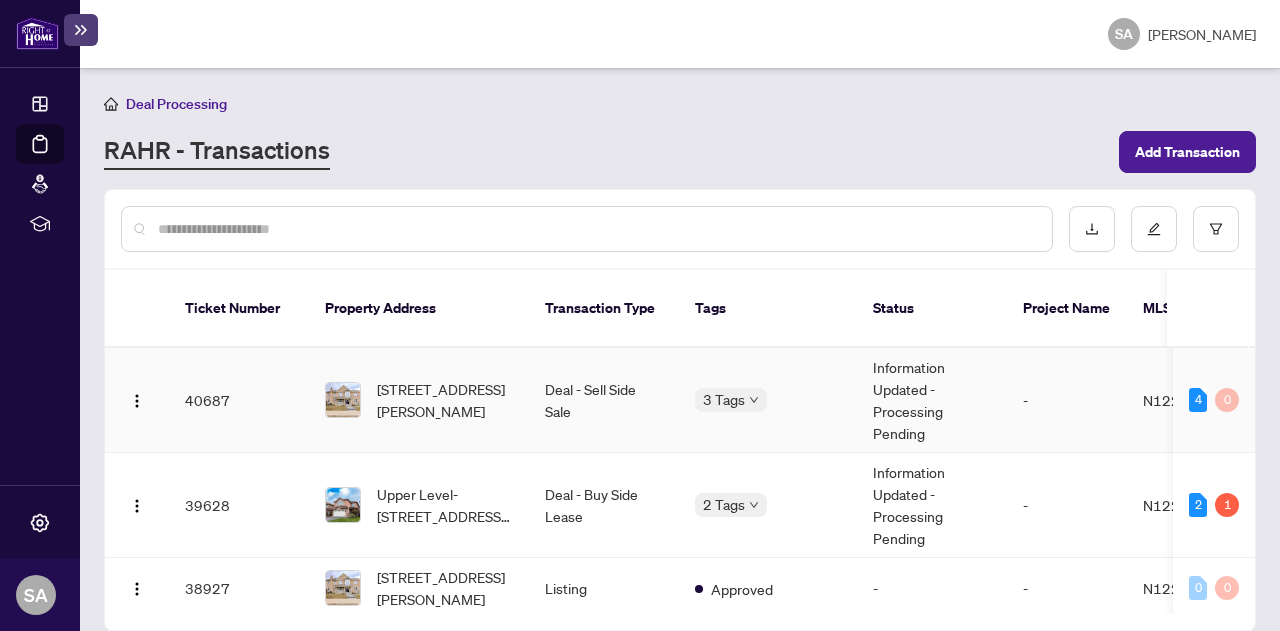 click on "40687" at bounding box center (239, 400) 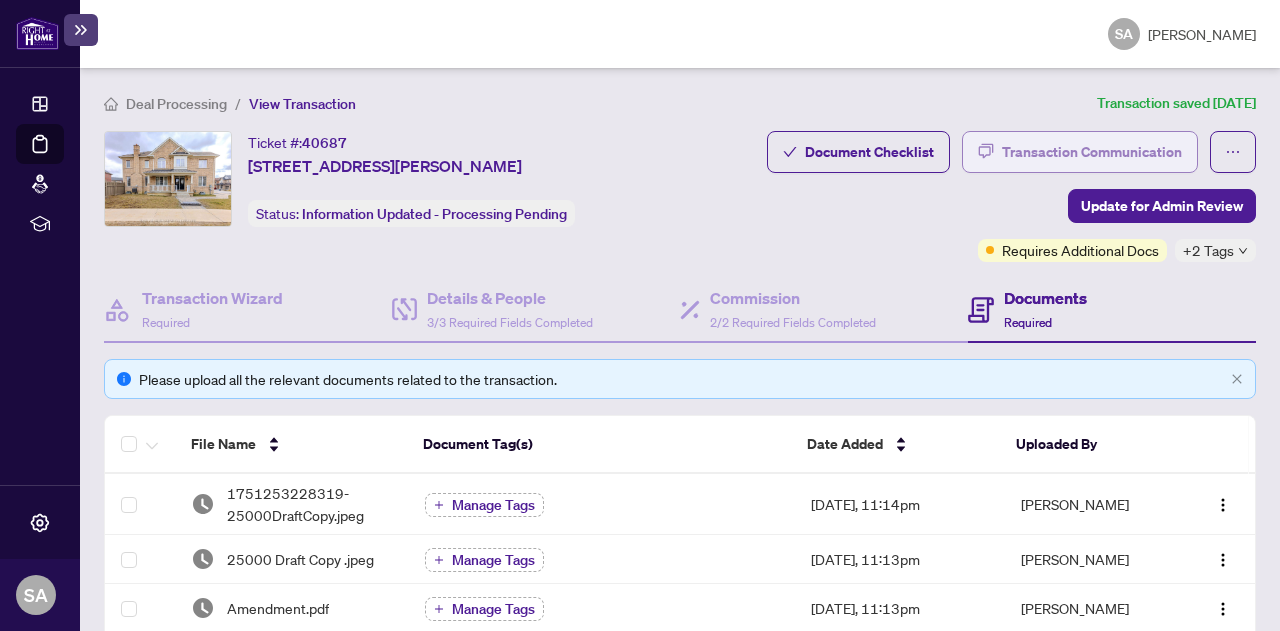 click on "Transaction Communication" at bounding box center [1092, 152] 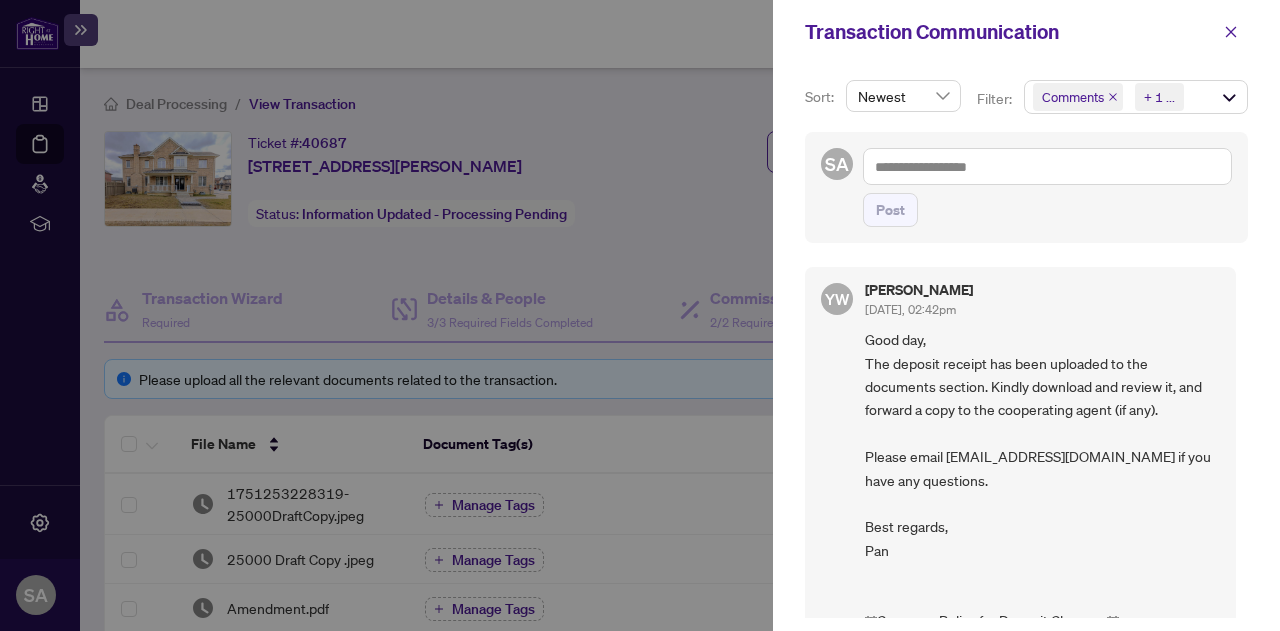click 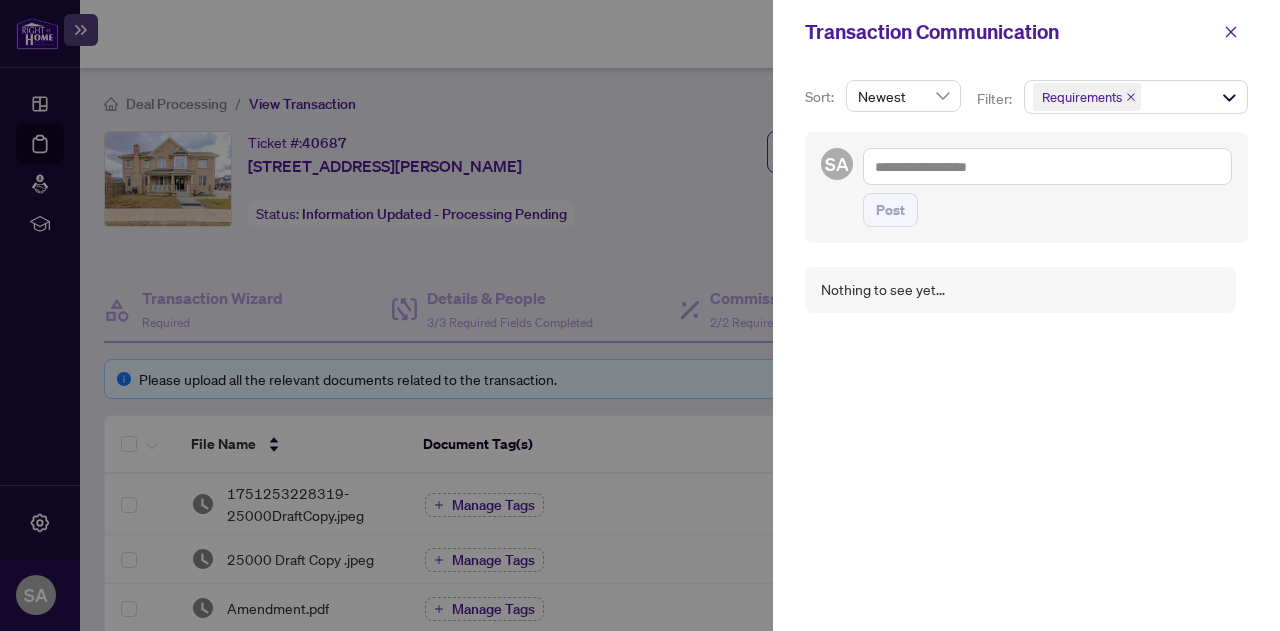 click 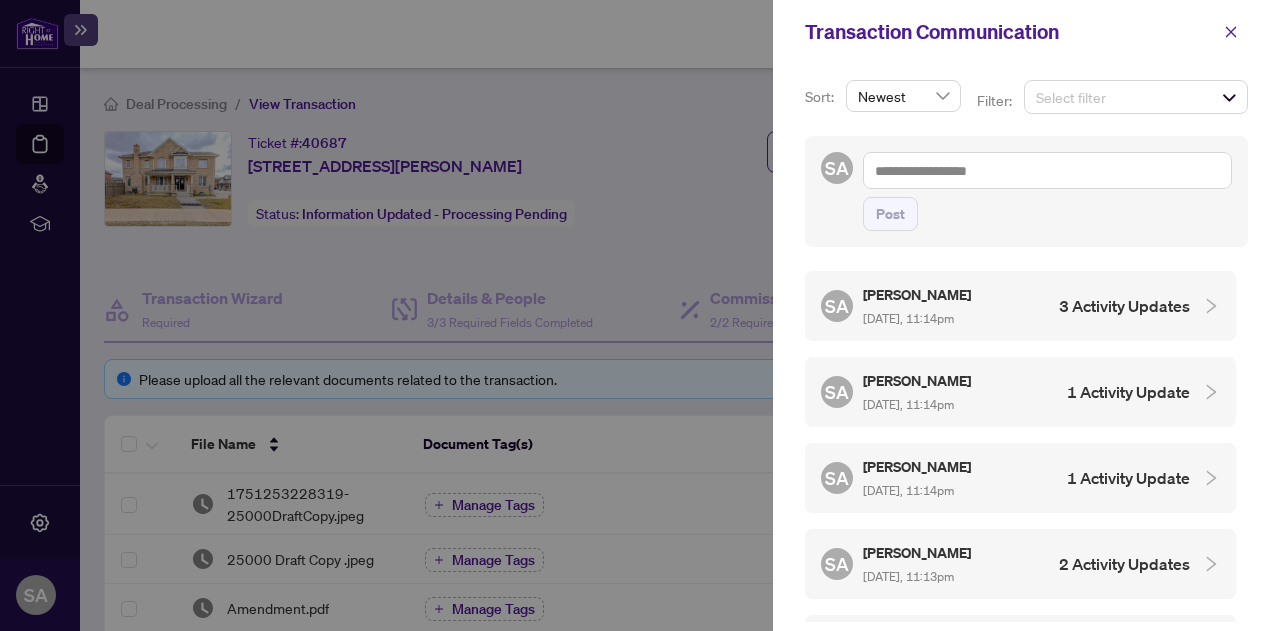 click at bounding box center [1136, 97] 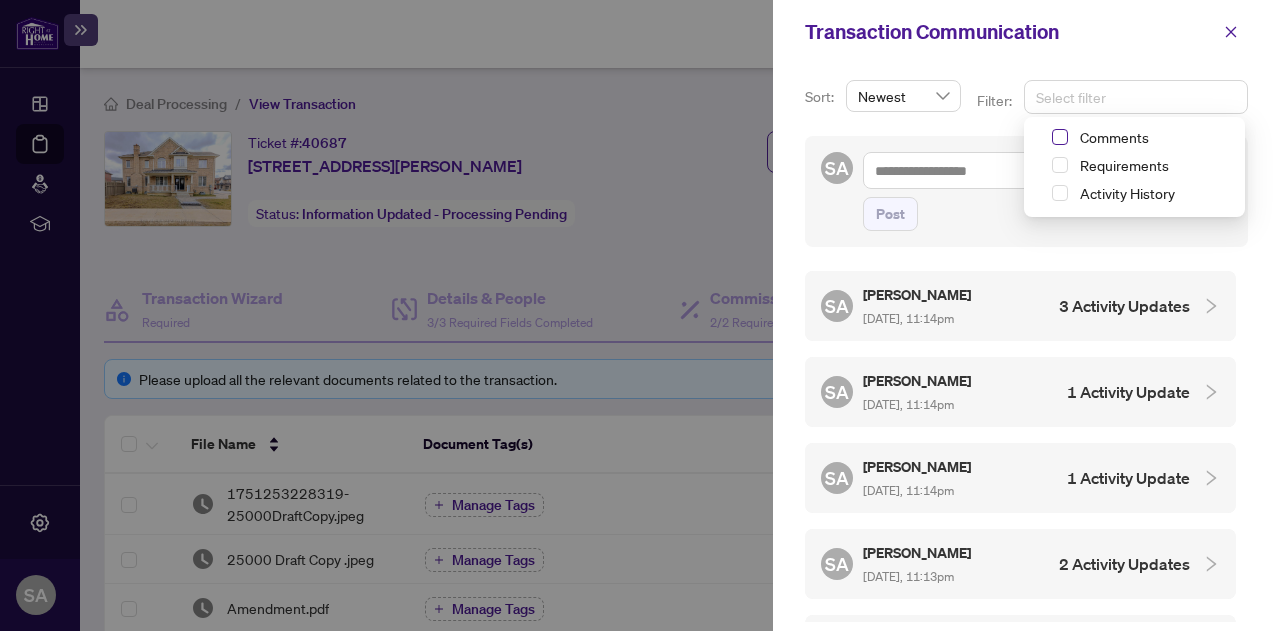 click at bounding box center [1060, 137] 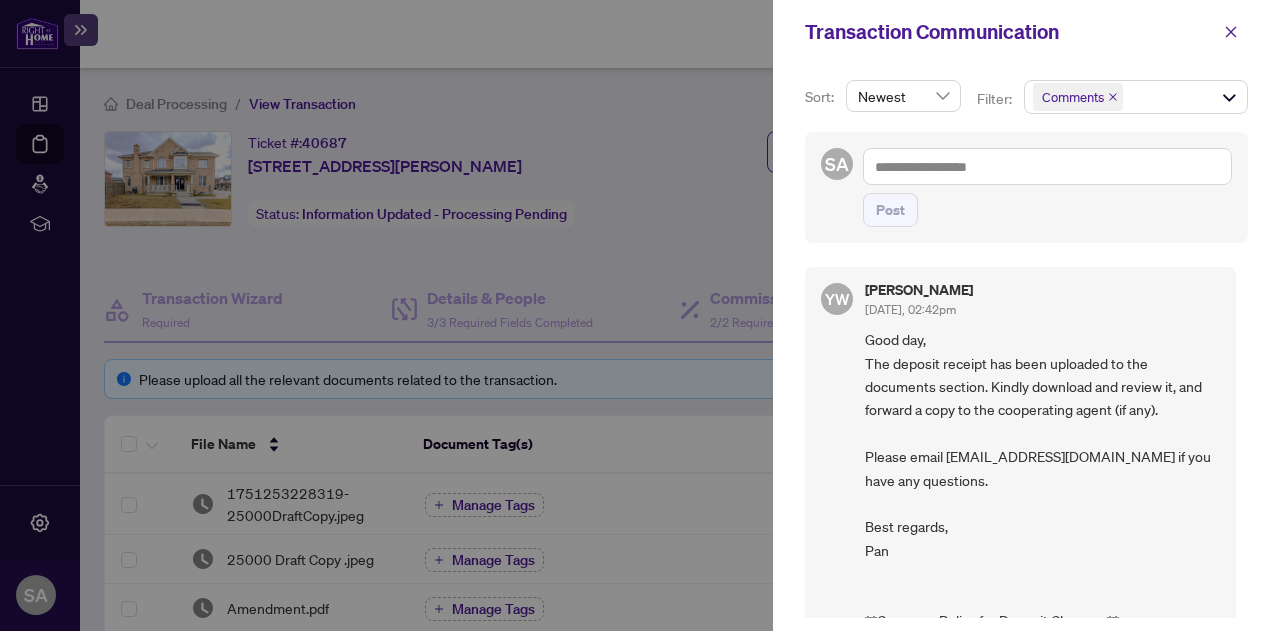 drag, startPoint x: 1244, startPoint y: 298, endPoint x: 1244, endPoint y: 337, distance: 39 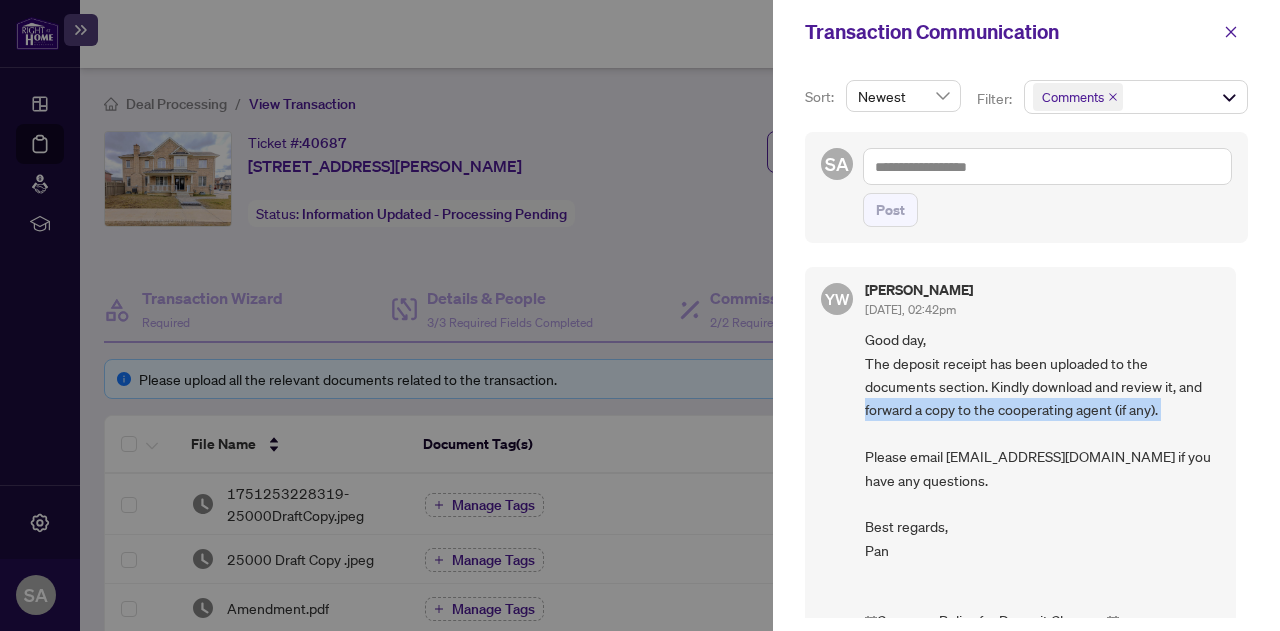 drag, startPoint x: 1279, startPoint y: 374, endPoint x: 1279, endPoint y: 434, distance: 60 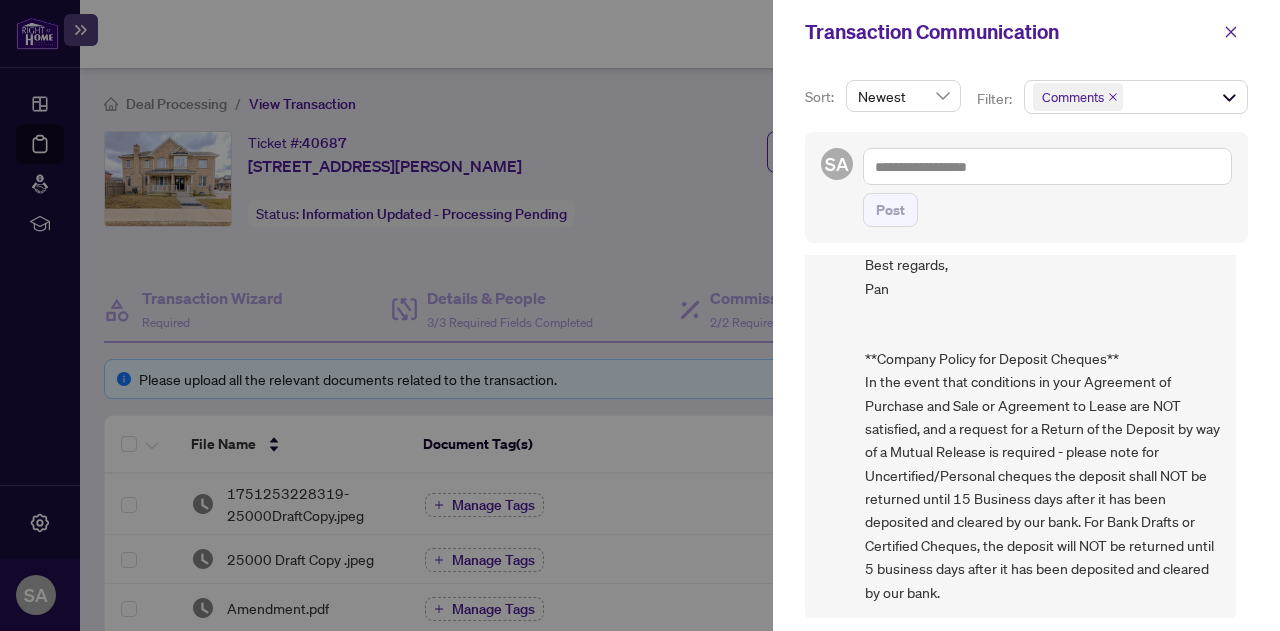 scroll, scrollTop: 0, scrollLeft: 0, axis: both 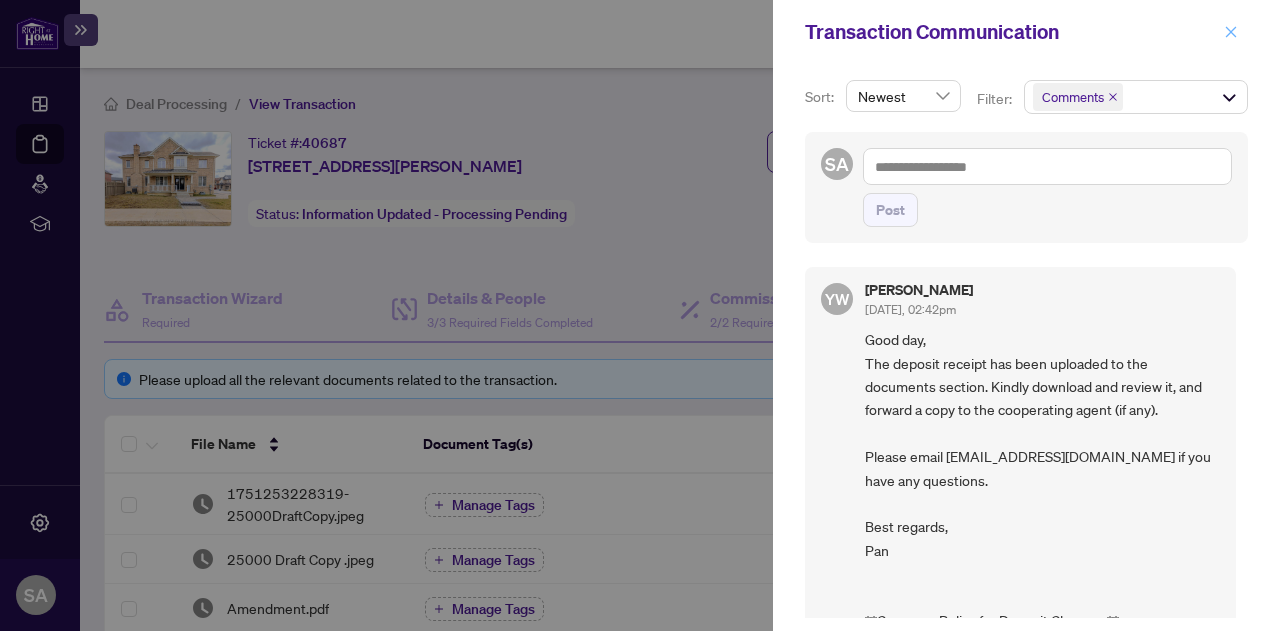 click 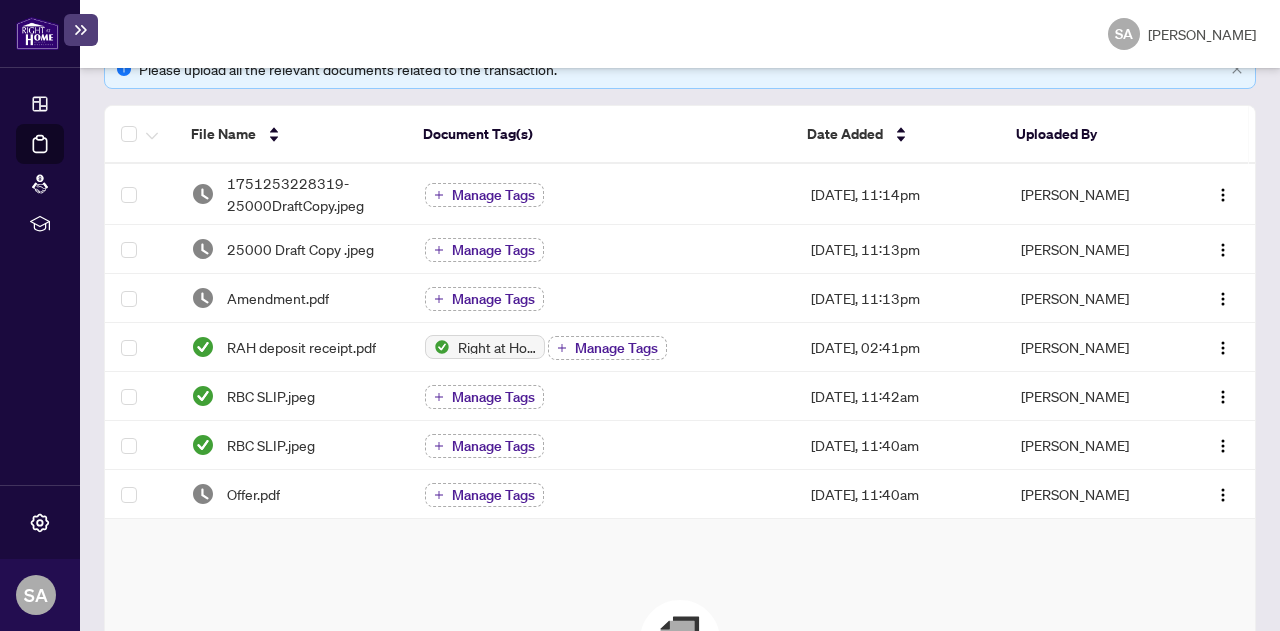 scroll, scrollTop: 0, scrollLeft: 0, axis: both 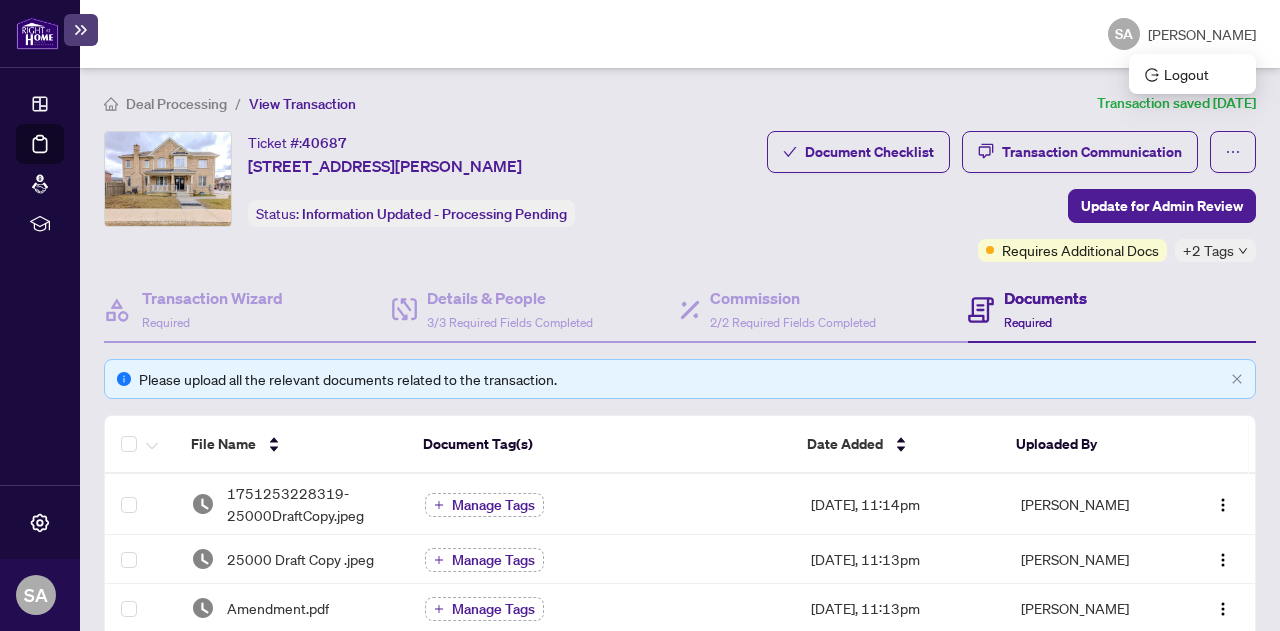 click on "[PERSON_NAME]" at bounding box center (1202, 34) 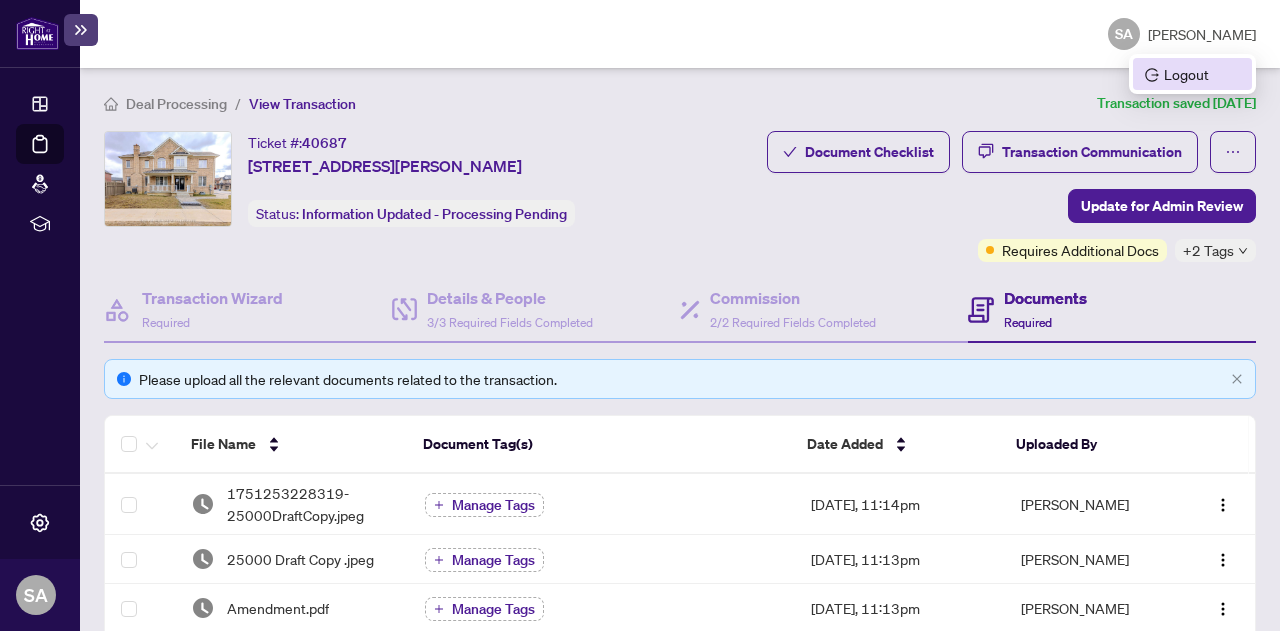 click on "Logout" at bounding box center [1192, 74] 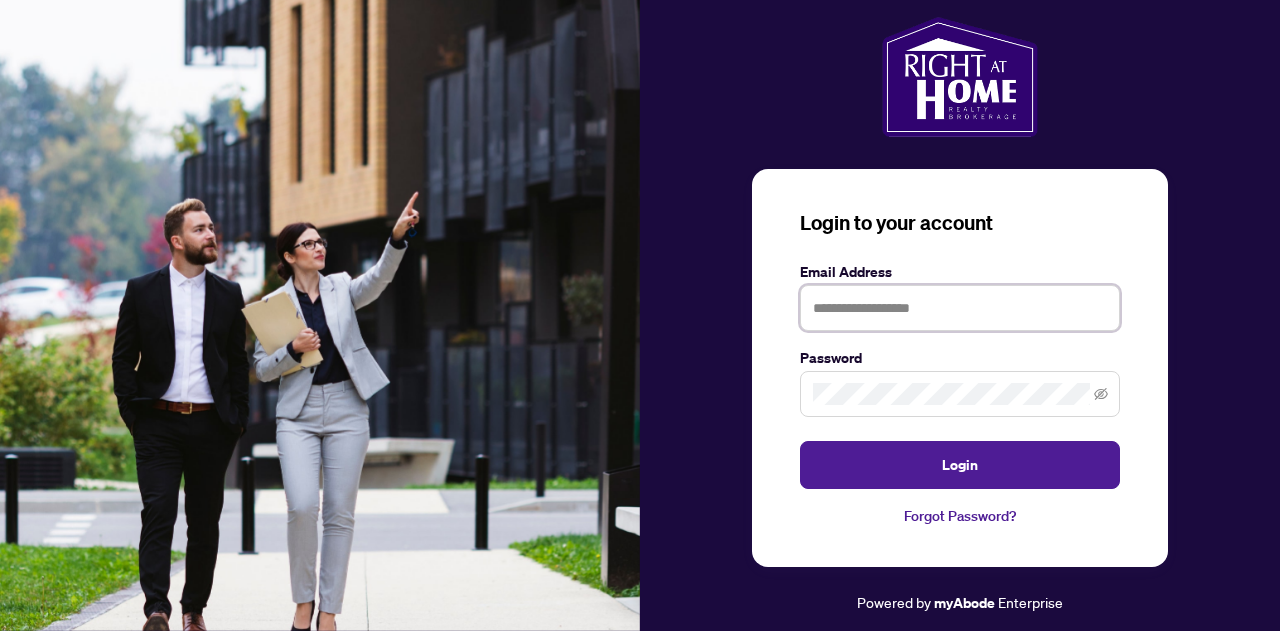 type on "**********" 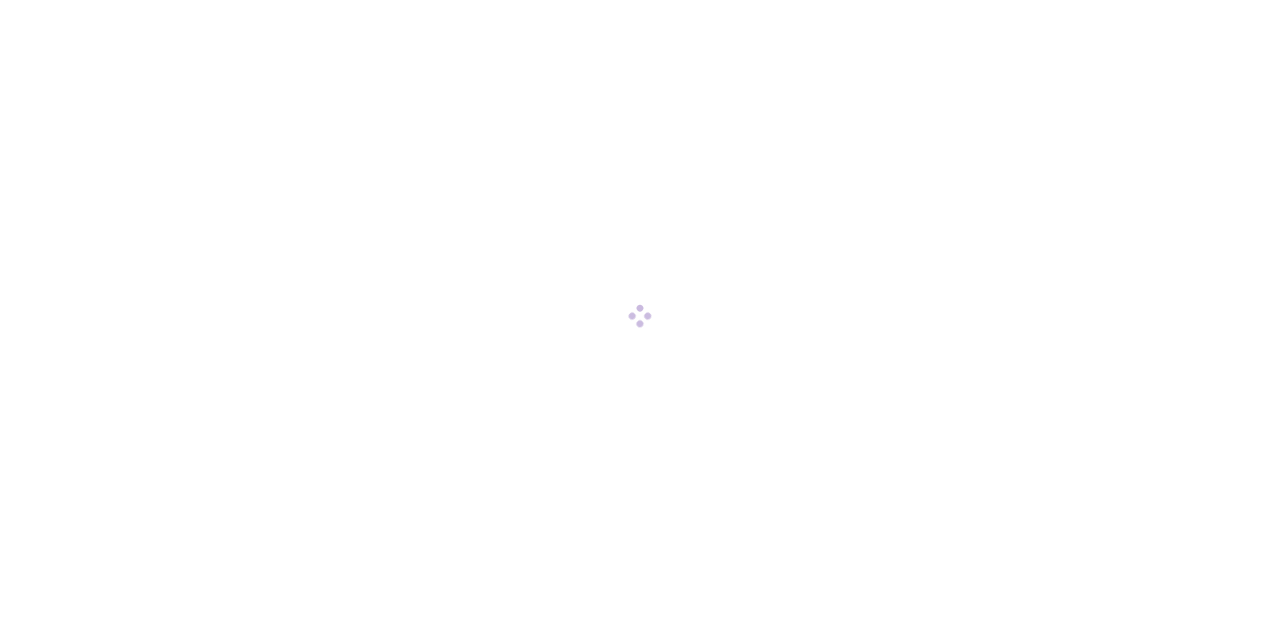 scroll, scrollTop: 0, scrollLeft: 0, axis: both 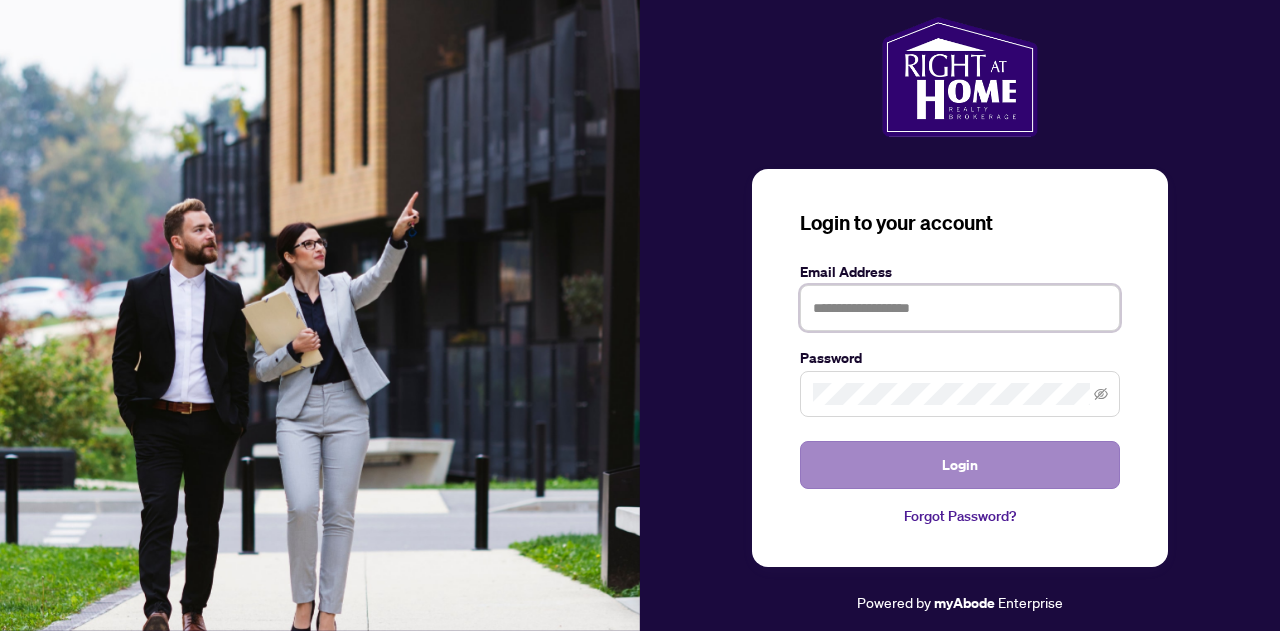 type on "**********" 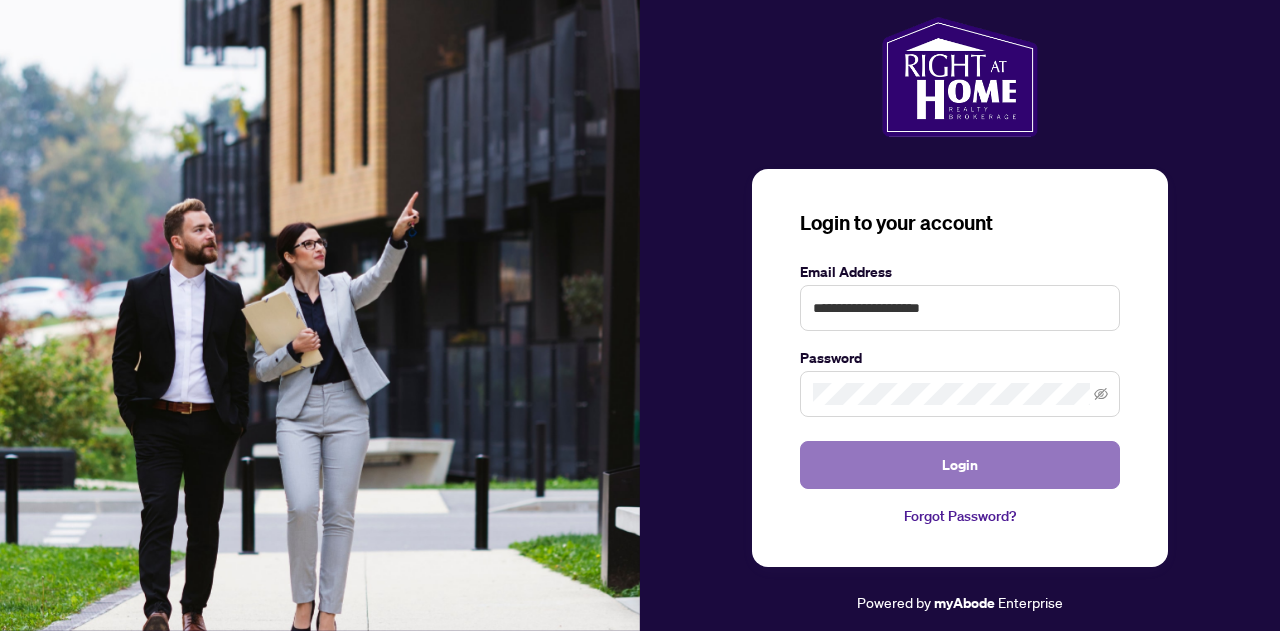 click on "Login" at bounding box center (960, 465) 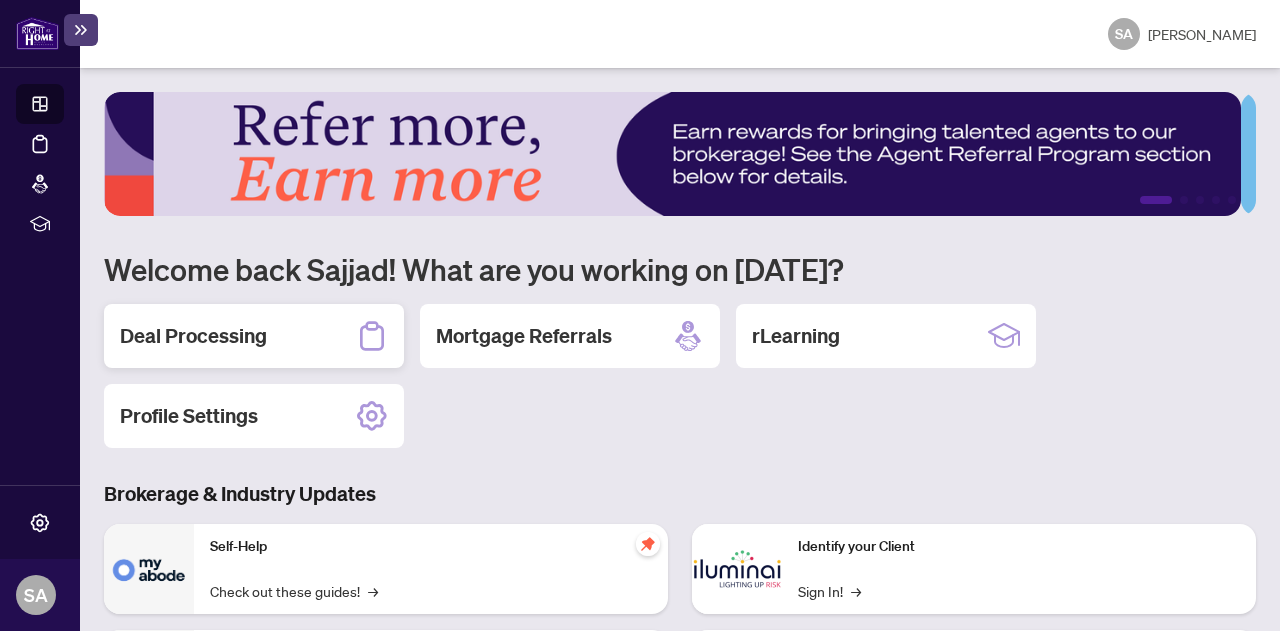 click on "Deal Processing" at bounding box center [254, 336] 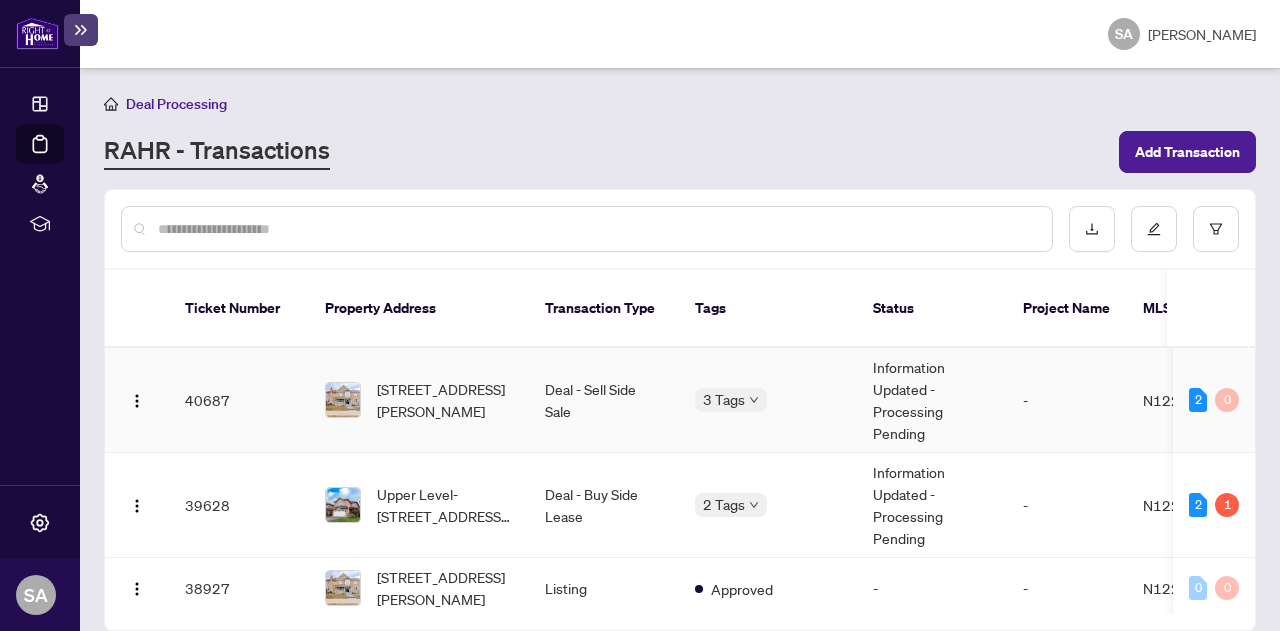 click on "40687" at bounding box center (239, 400) 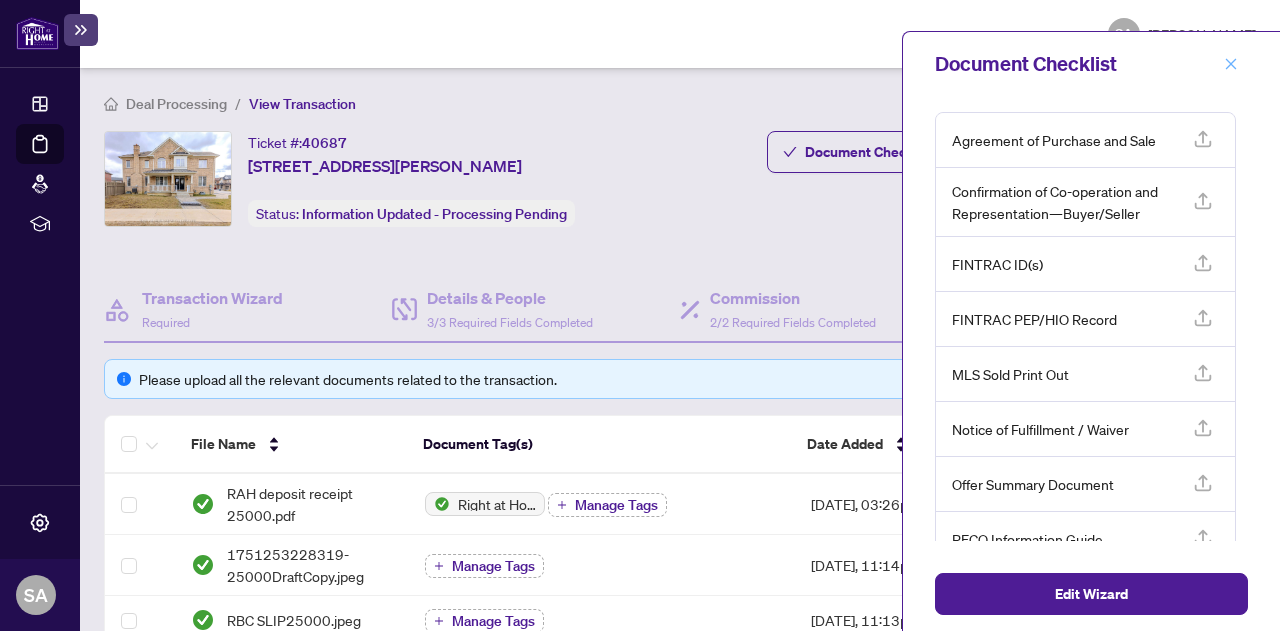 click 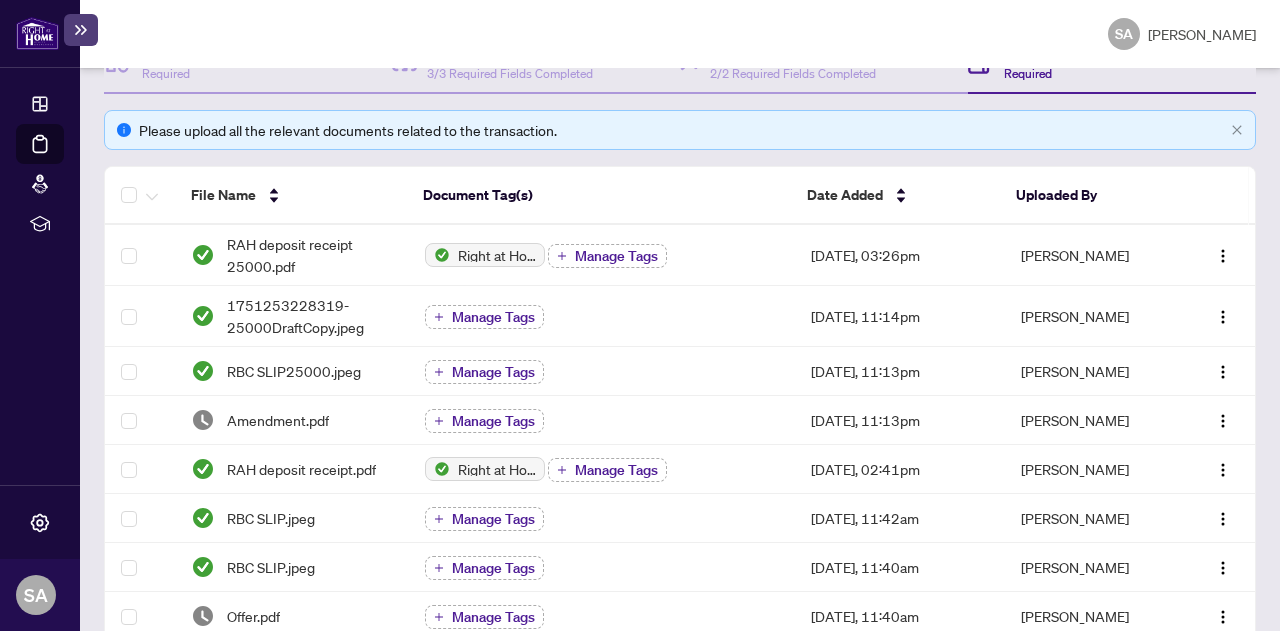 scroll, scrollTop: 251, scrollLeft: 0, axis: vertical 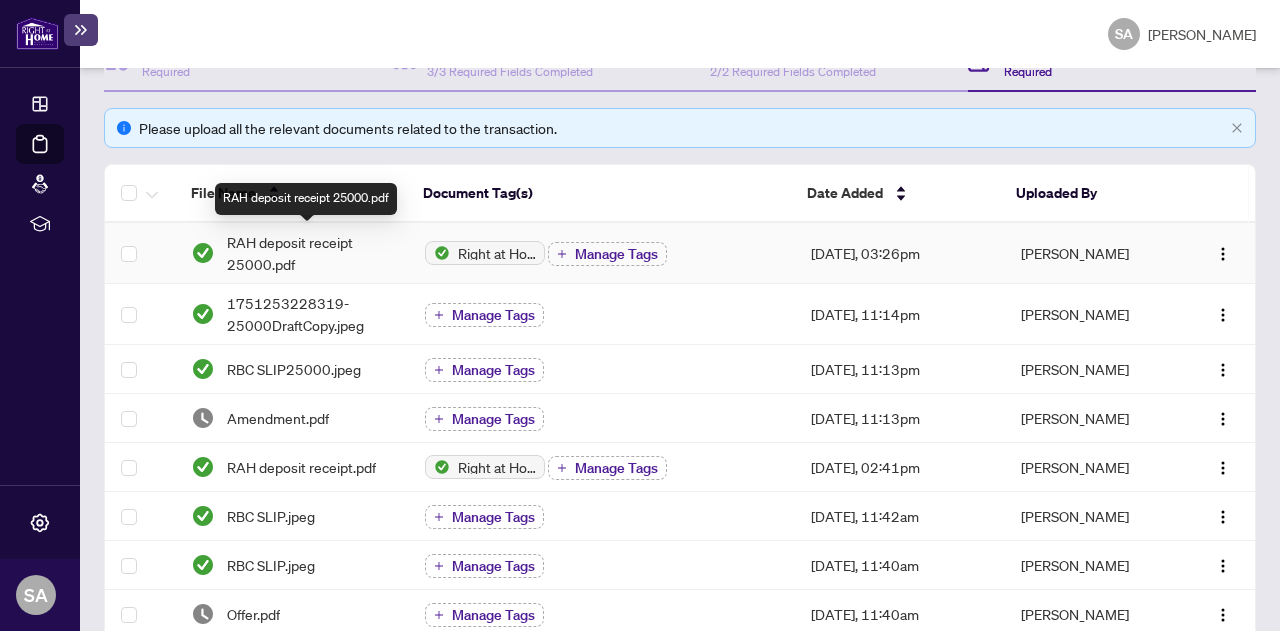 click on "RAH deposit receipt 25000.pdf" at bounding box center (310, 253) 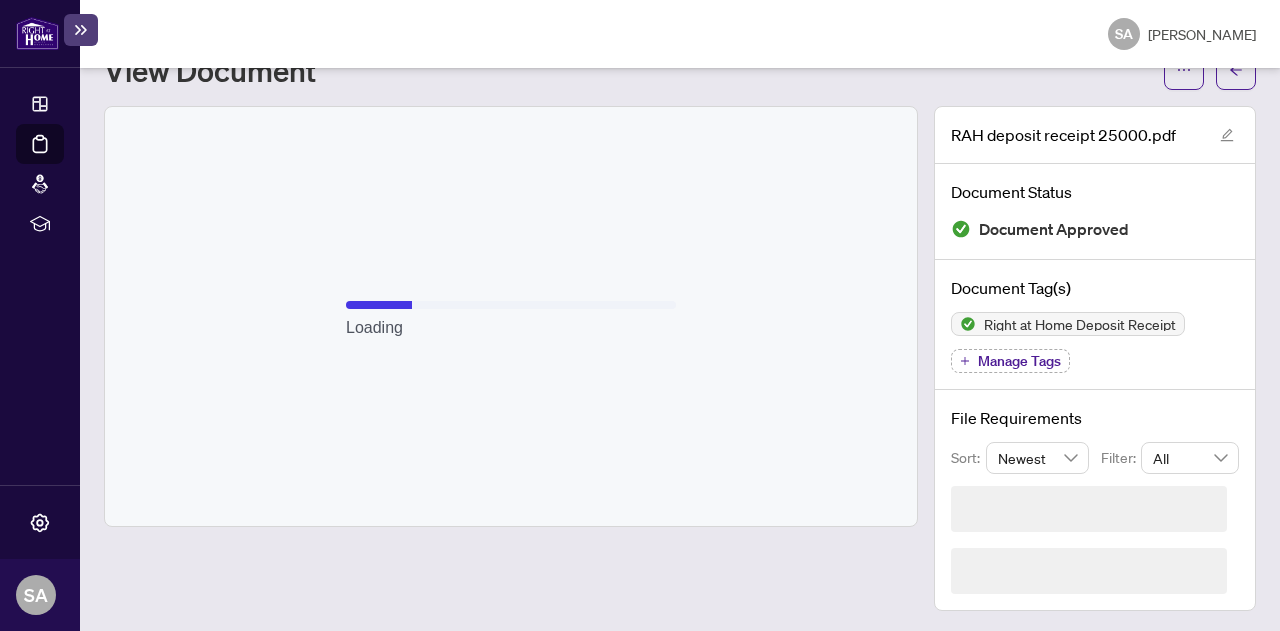scroll, scrollTop: 18, scrollLeft: 0, axis: vertical 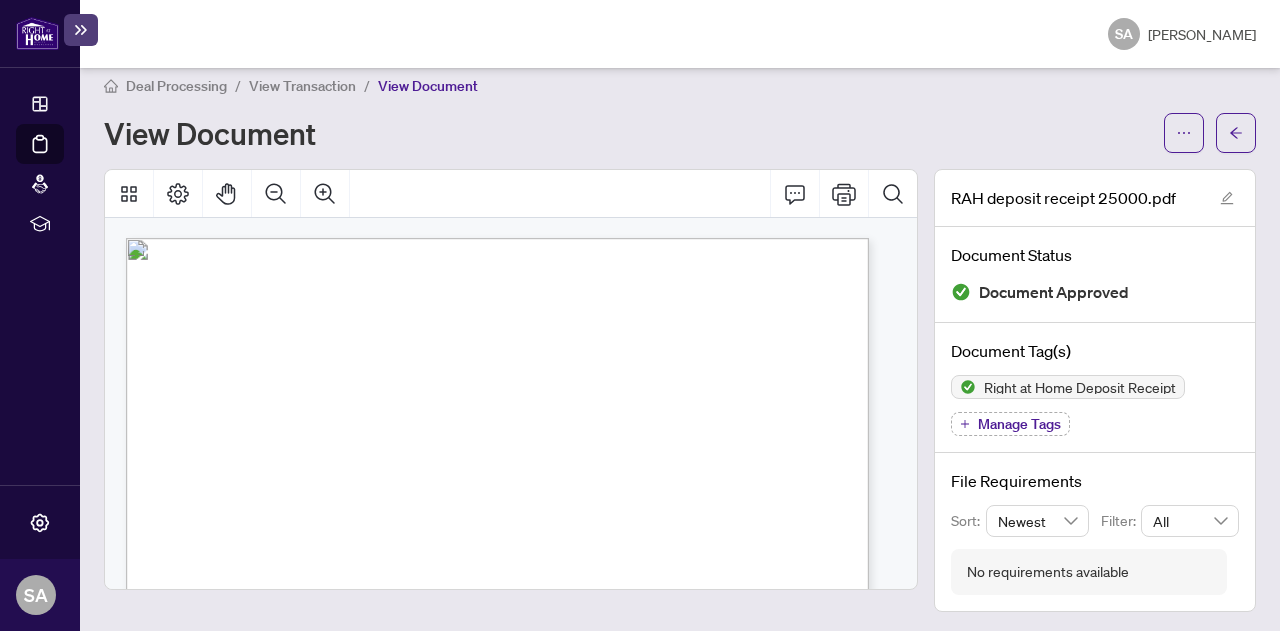click 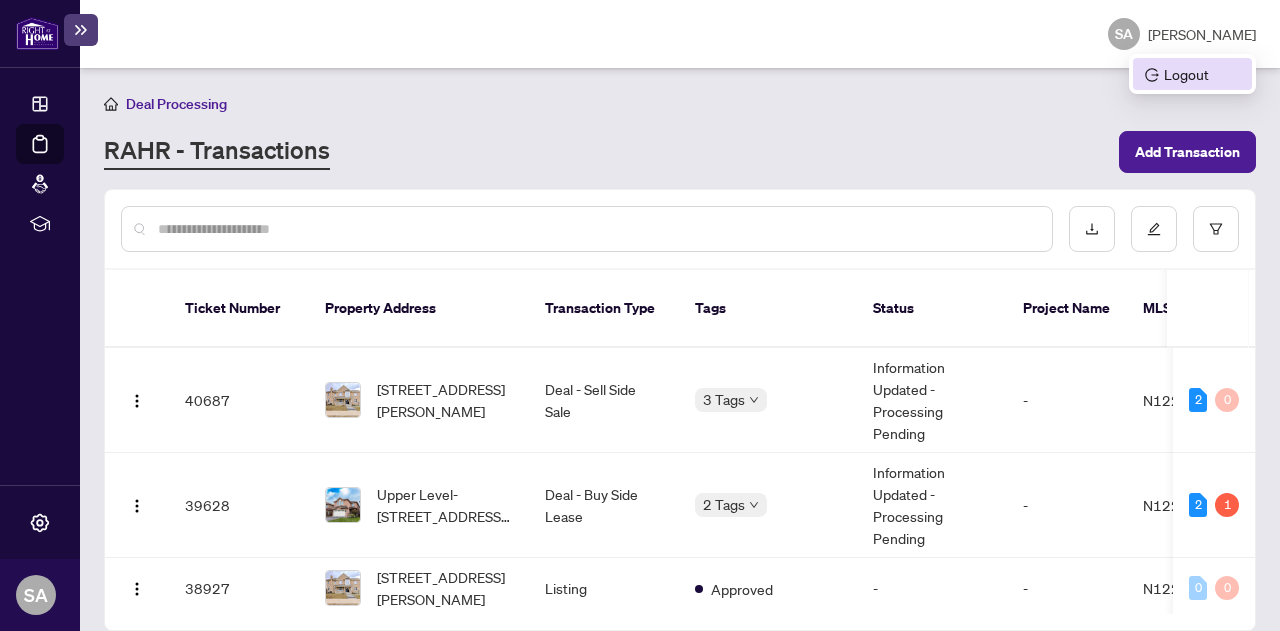 click on "Logout" at bounding box center (1192, 74) 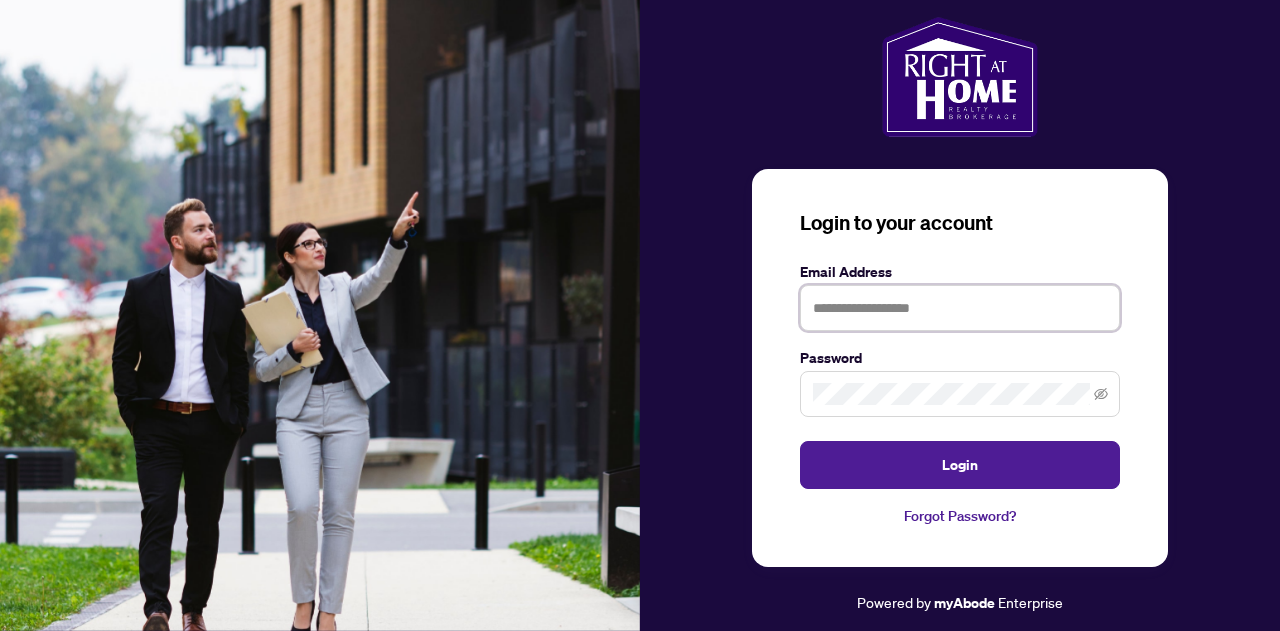 type on "**********" 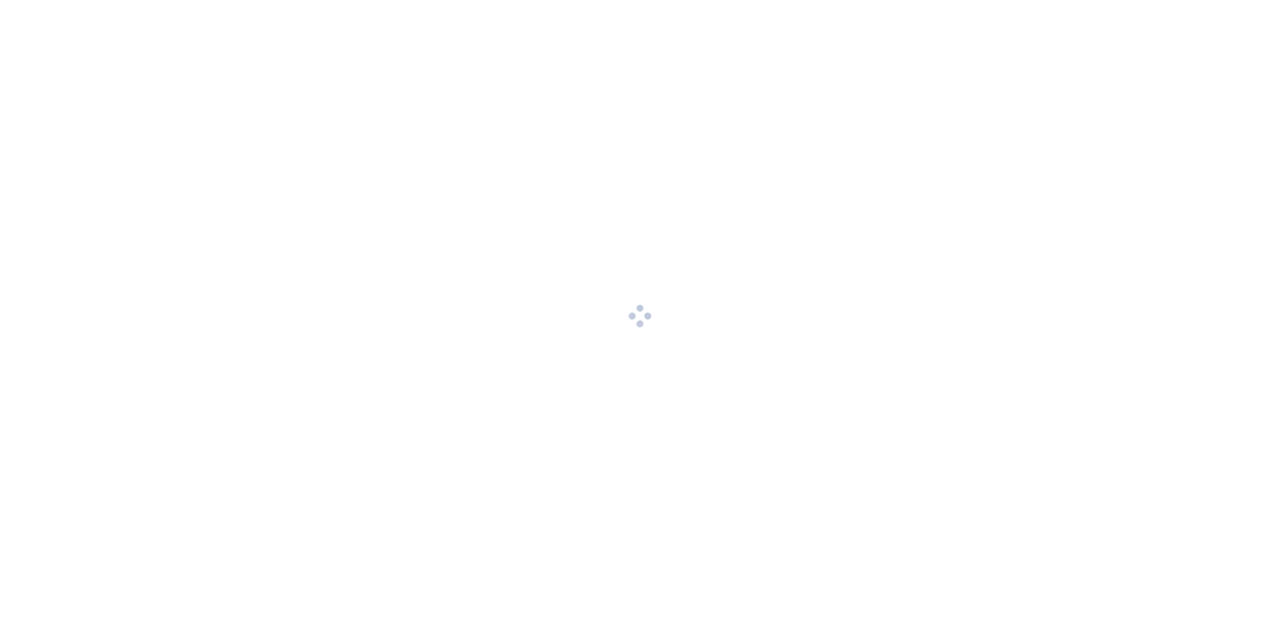 scroll, scrollTop: 0, scrollLeft: 0, axis: both 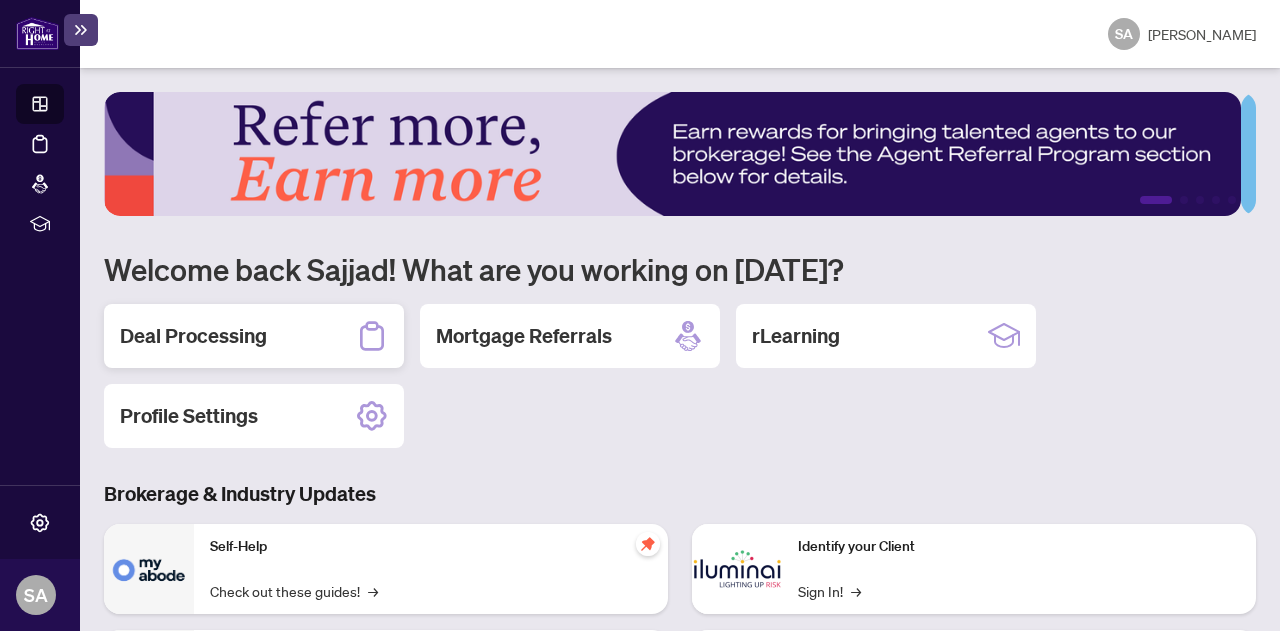 click on "Deal Processing" at bounding box center [254, 336] 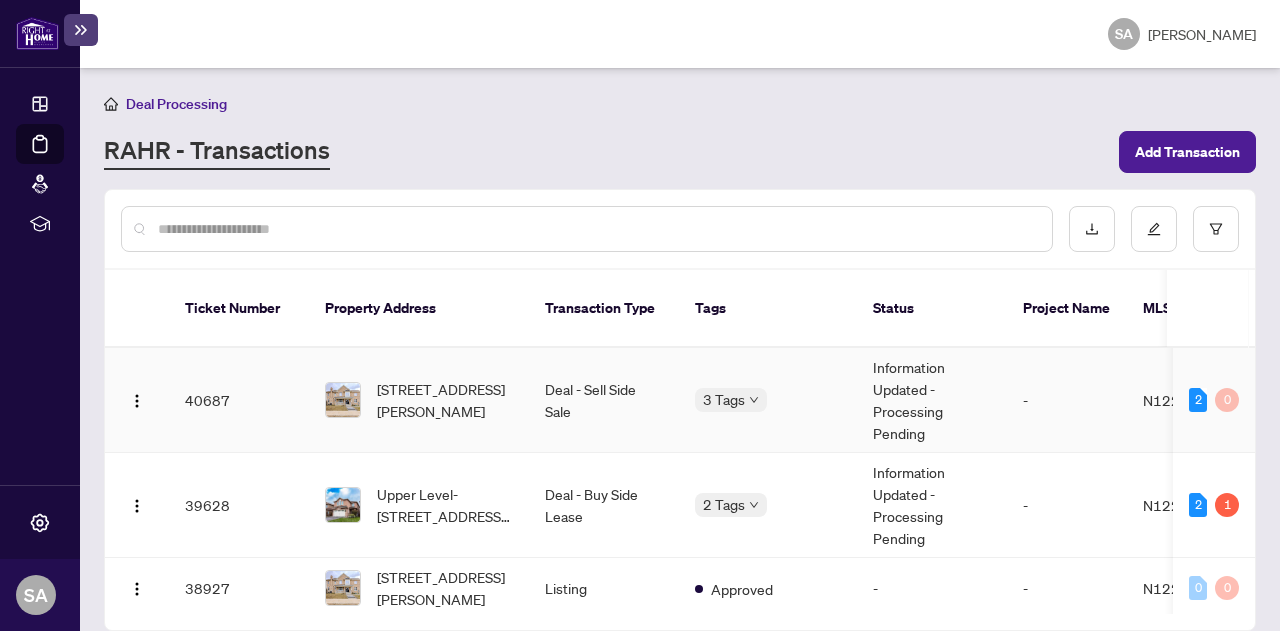 click on "40687" at bounding box center [239, 400] 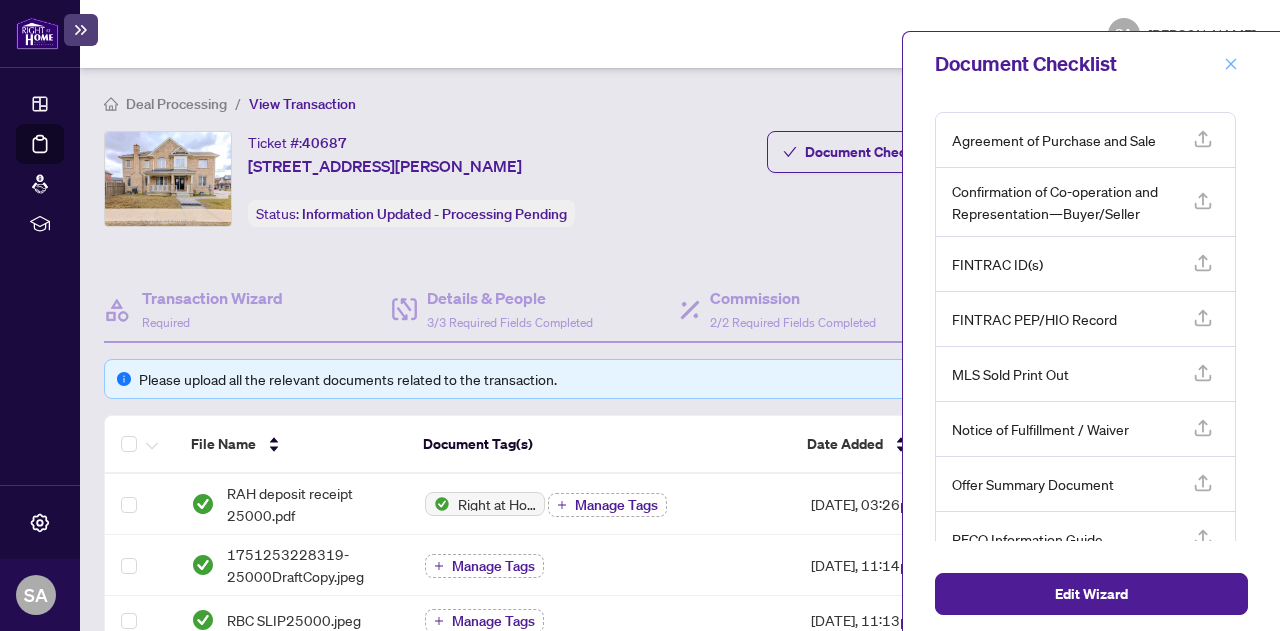 click at bounding box center [1231, 64] 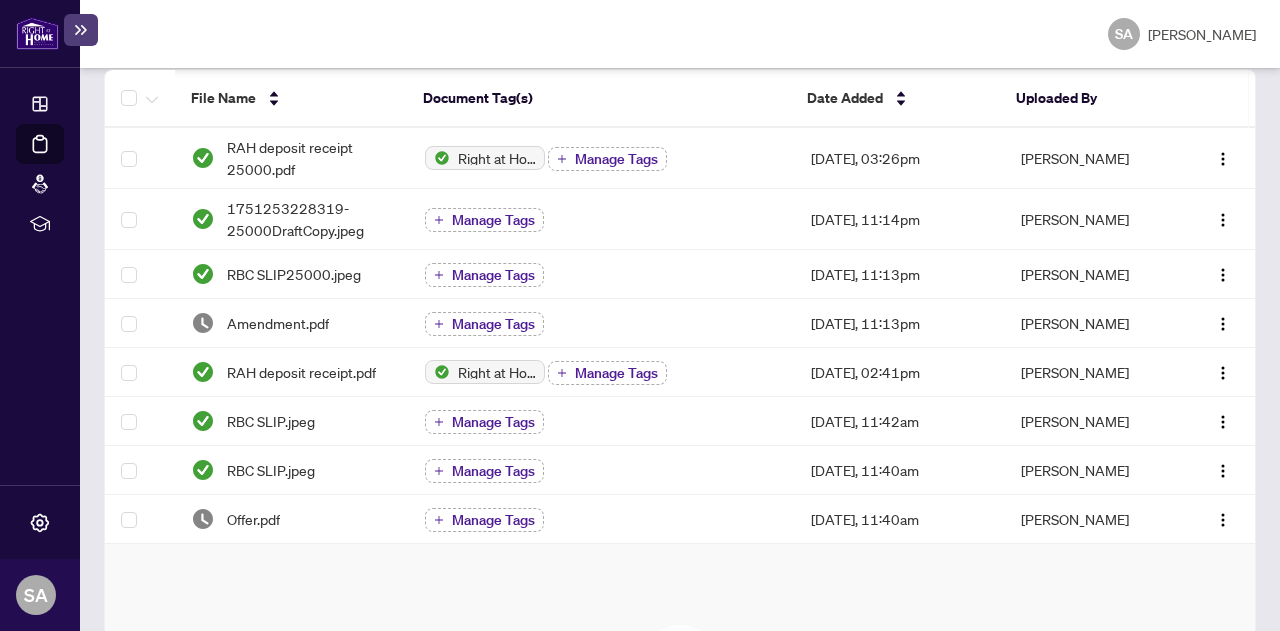 scroll, scrollTop: 352, scrollLeft: 0, axis: vertical 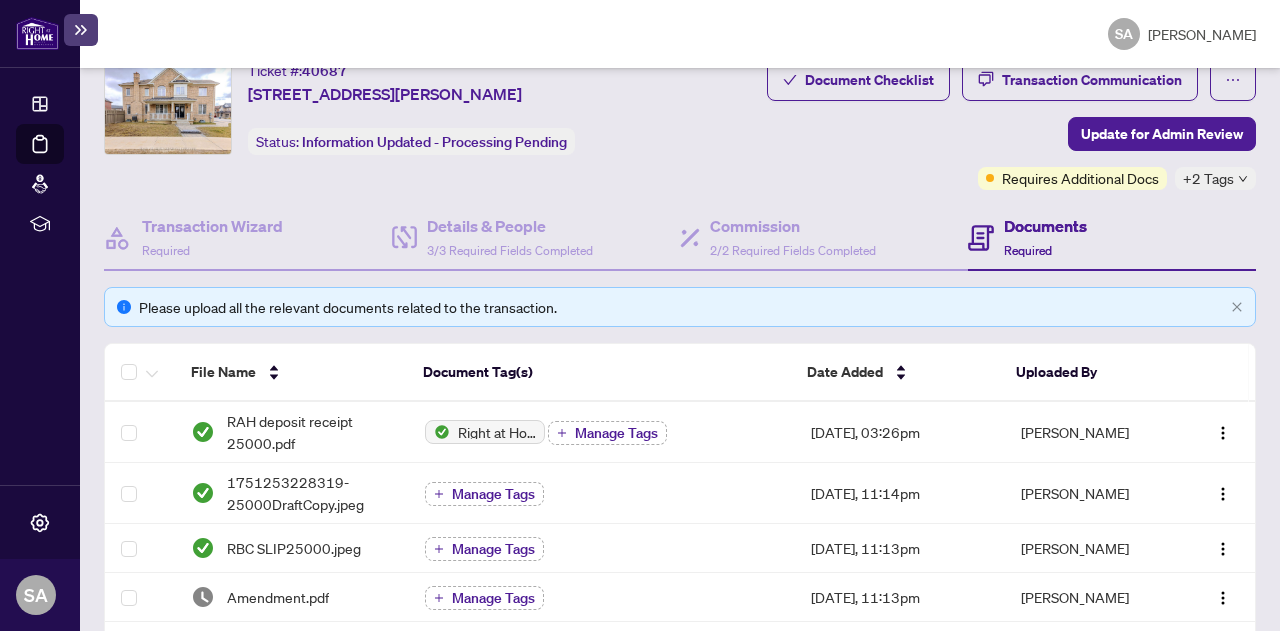 click on "Deal Processing / View Transaction Transaction saved   10 minutes ago Ticket #:  40687 [STREET_ADDRESS][PERSON_NAME] Status:   Information Updated - Processing Pending Update for Admin Review Document Checklist Transaction Communication Update for Admin Review Requires Additional Docs +2 Tags Transaction Wizard Required Details & People 3/3 Required Fields Completed Commission 2/2 Required Fields Completed Documents Required Please upload all the relevant documents related to the transaction. File Name Document Tag(s) Date Added Uploaded By             RAH deposit receipt 25000.pdf Right at Home Deposit Receipt Manage Tags [DATE], 03:26pm [PERSON_NAME] 1751253228319-25000DraftCopy.jpeg Manage Tags [DATE], 11:14pm [PERSON_NAME] RBC SLIP25000.jpeg Manage Tags [DATE], 11:13pm [PERSON_NAME] Amendment.pdf Manage Tags [DATE], 11:13pm [PERSON_NAME] deposit receipt.pdf Right at Home Deposit Receipt Manage Tags [DATE], 02:41pm [PERSON_NAME] RBC SLIP.jpeg Manage Tags Offer.pdf" at bounding box center (680, 349) 